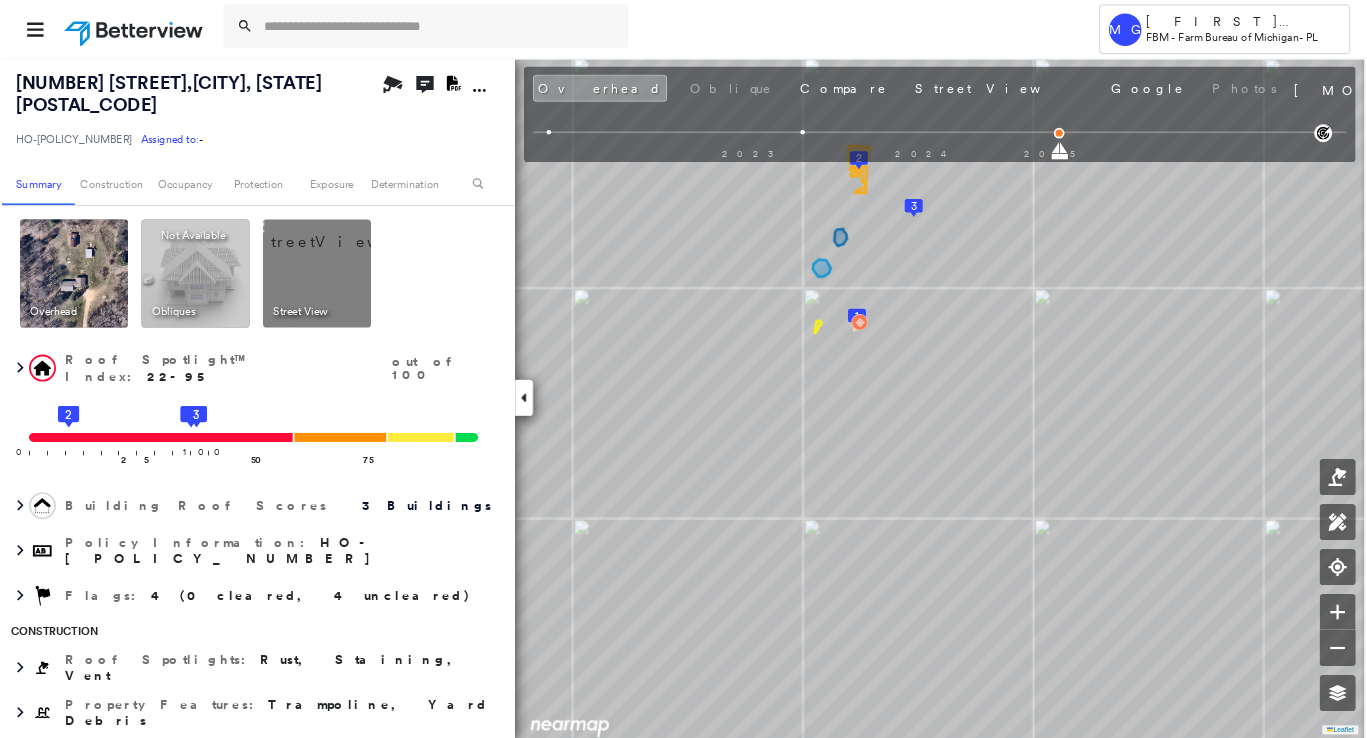 scroll, scrollTop: 0, scrollLeft: 0, axis: both 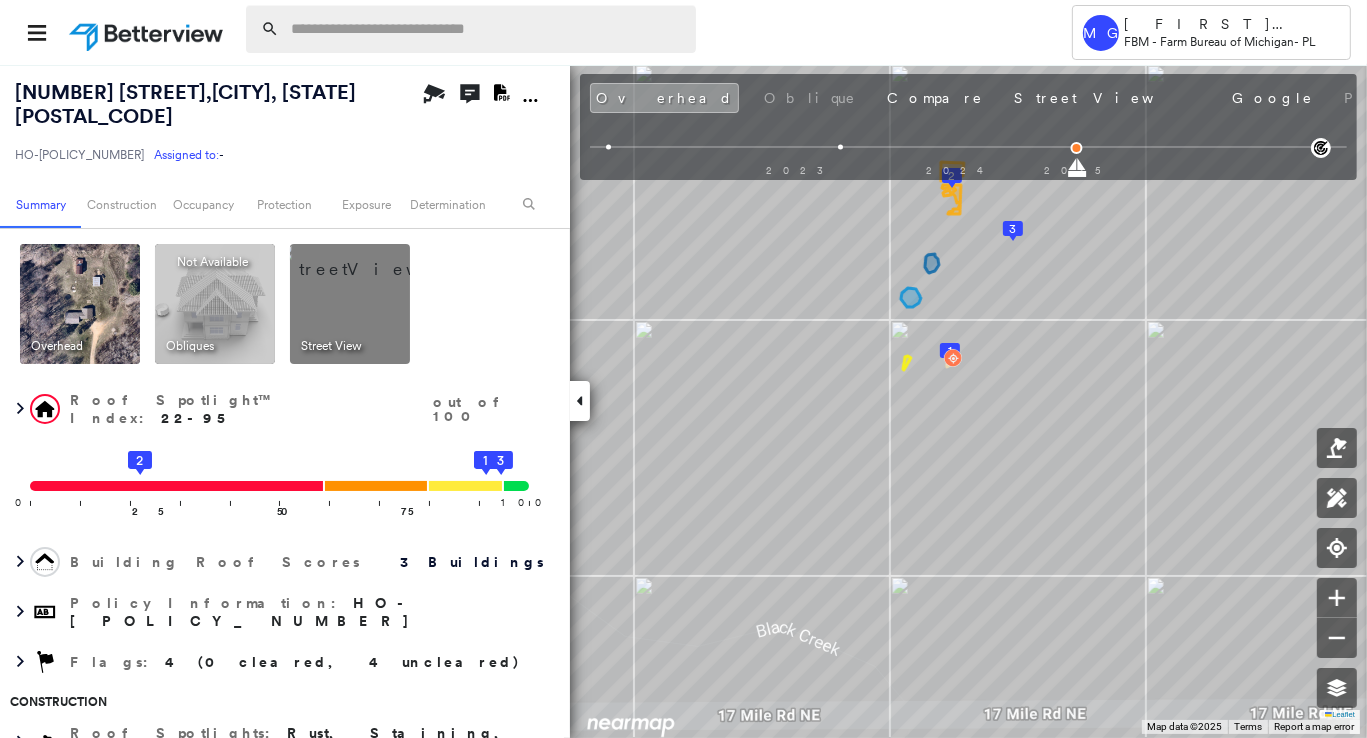 click at bounding box center (487, 29) 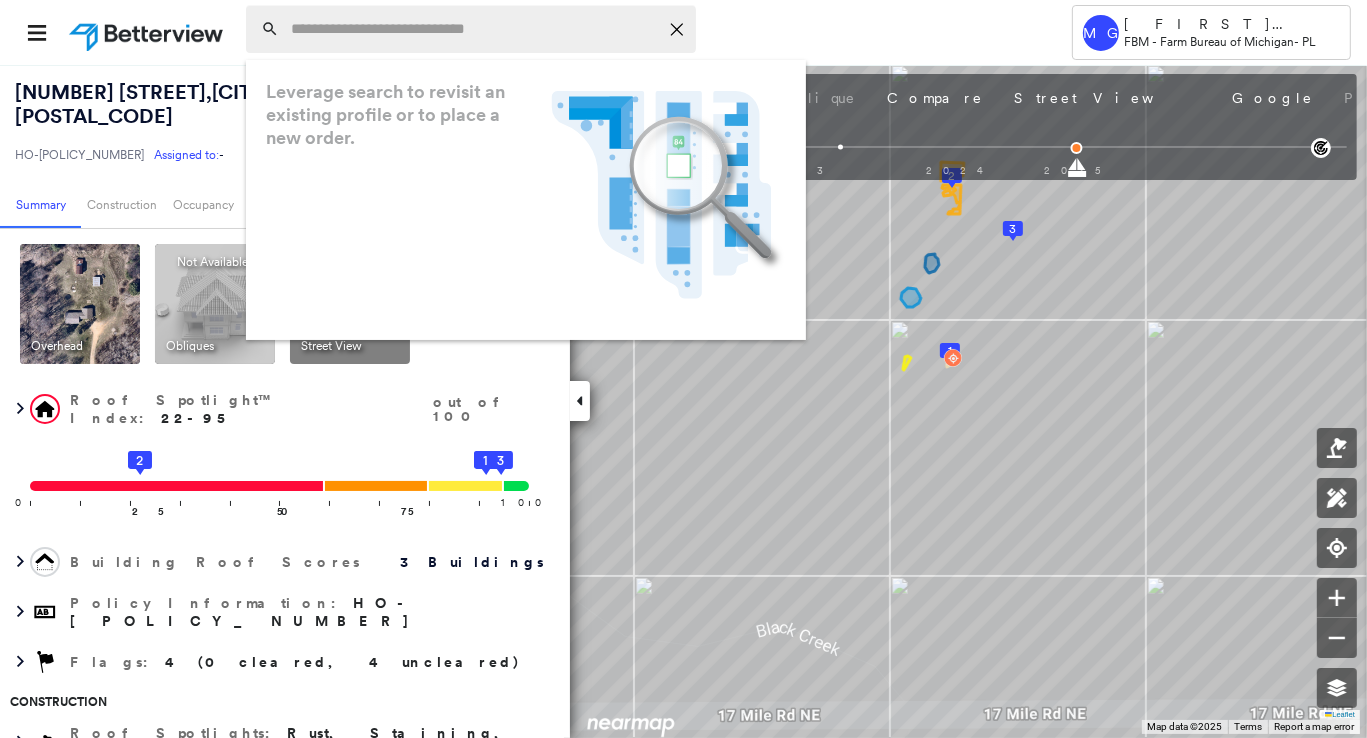paste on "**********" 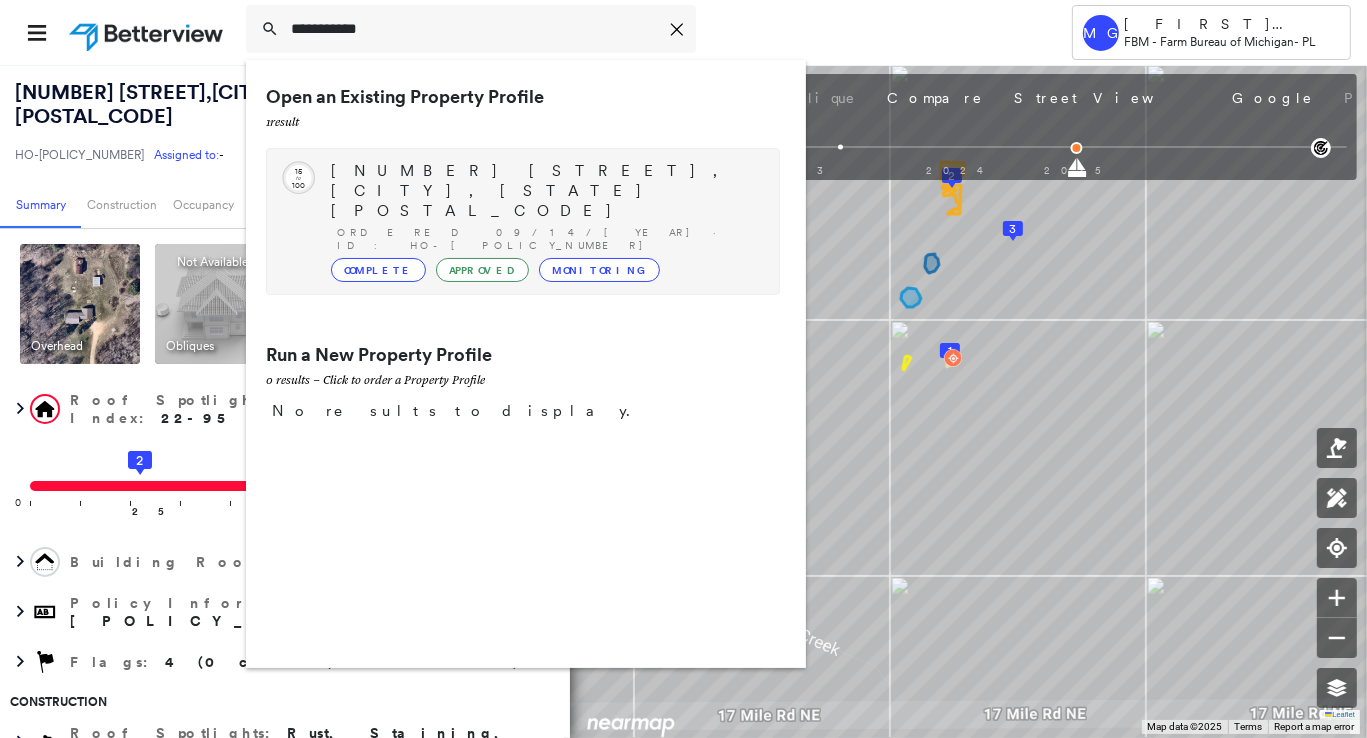type on "**********" 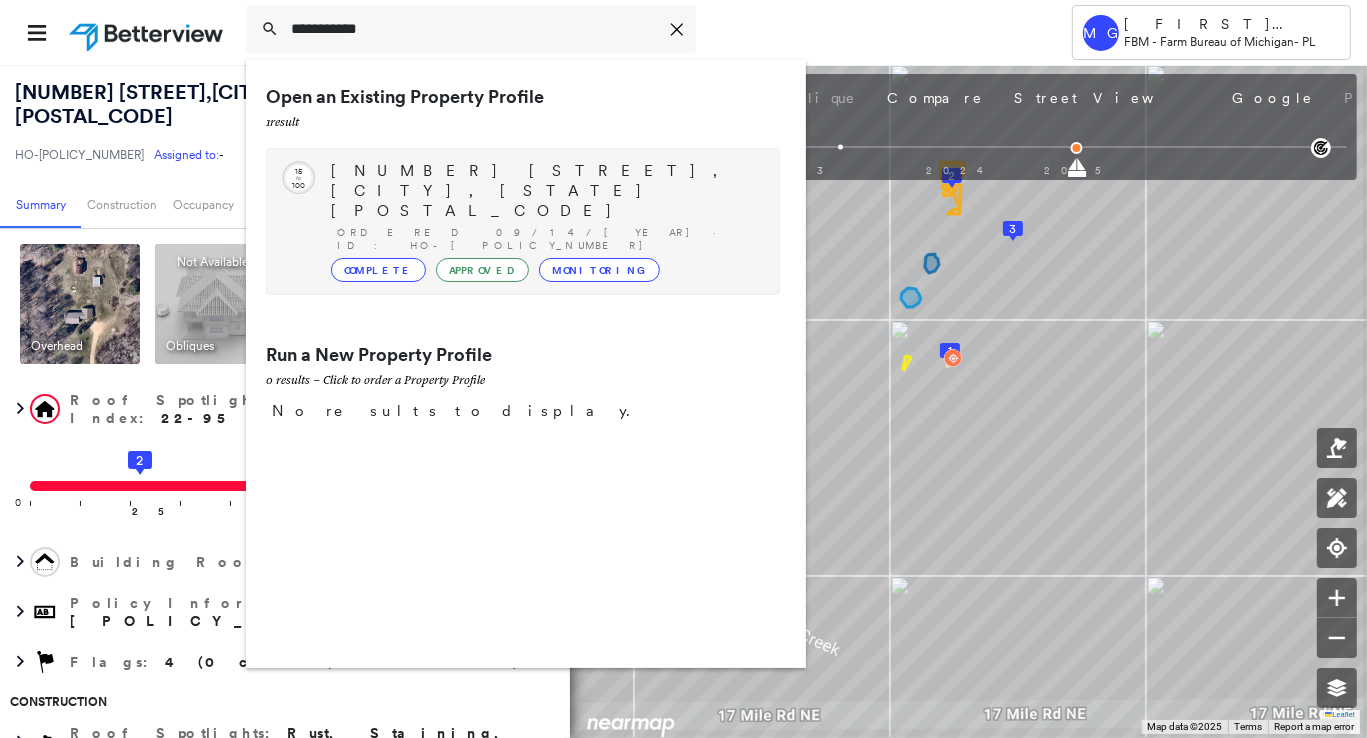 click on "[NUMBER] [STREET], [CITY], [STATE] [POSTAL_CODE]" at bounding box center (545, 191) 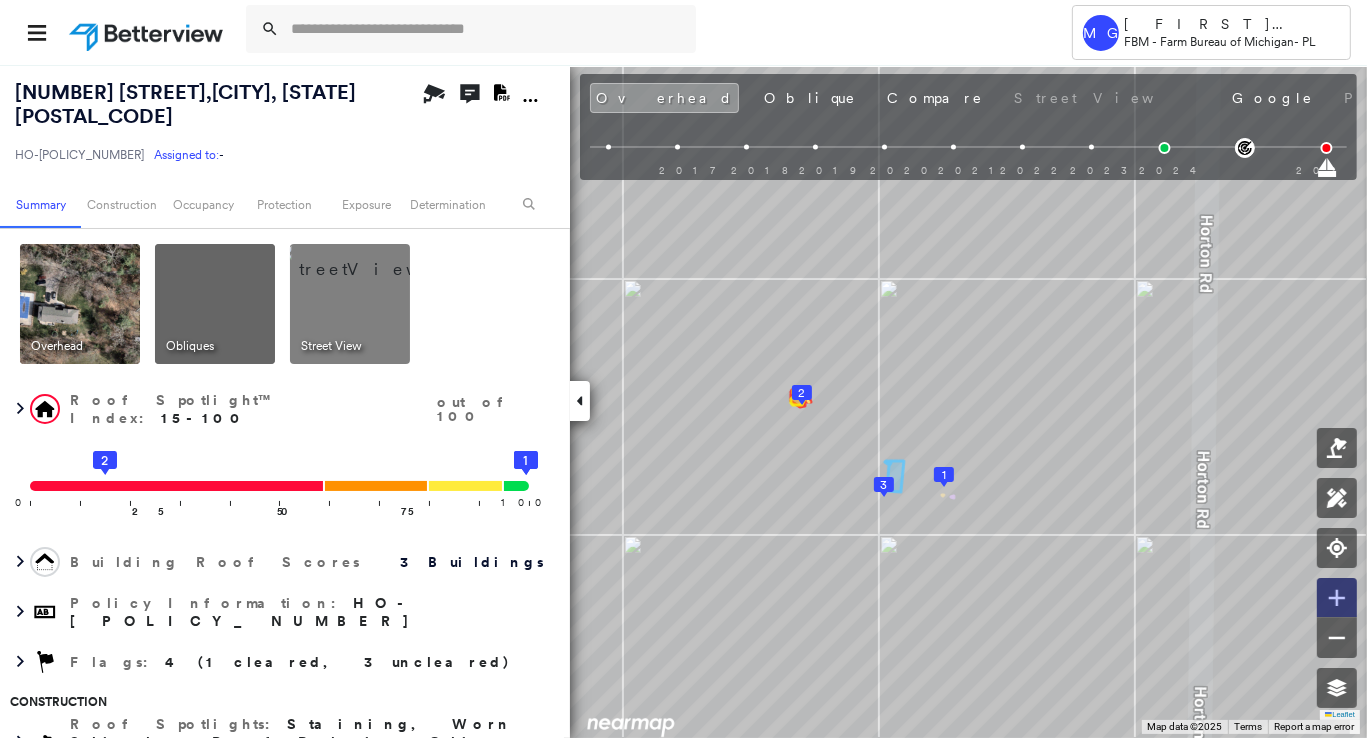 click 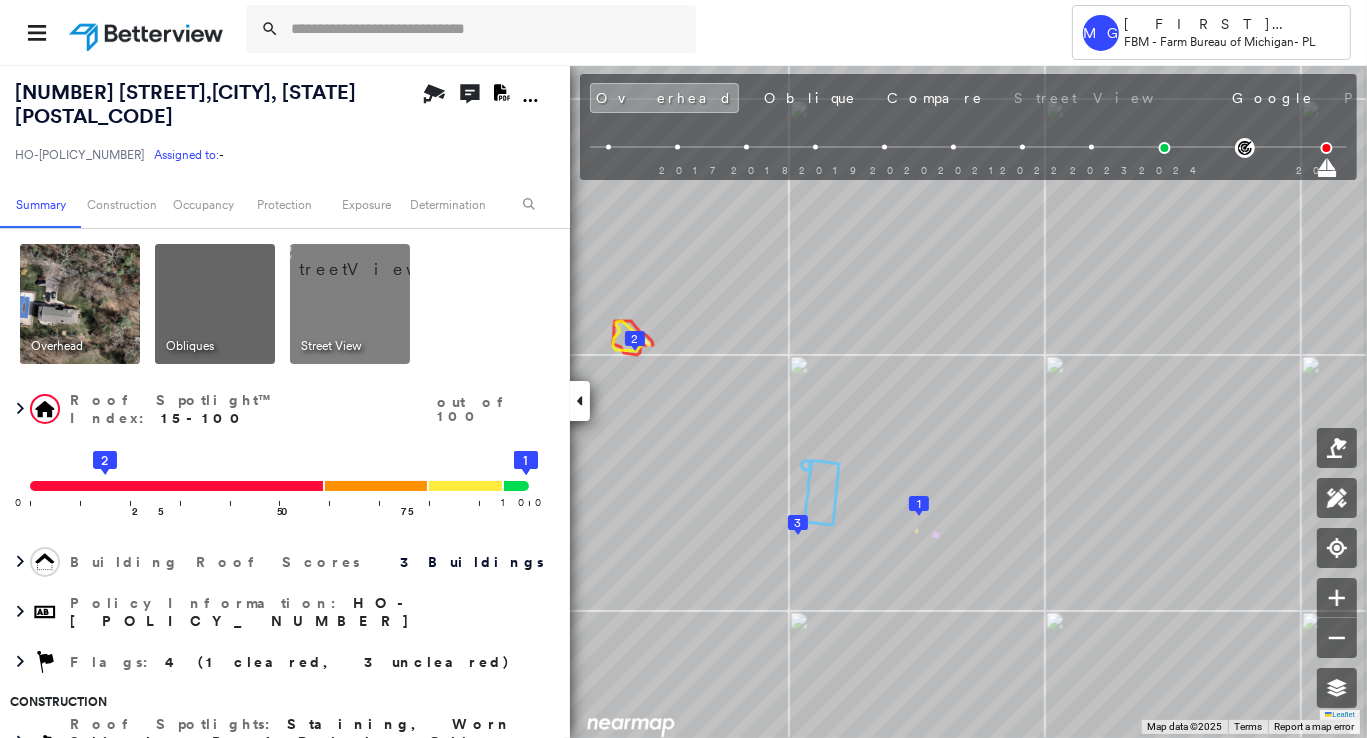 click on "MG [FIRST] [LAST] FBM - Farm Bureau of Michigan  -  PL" at bounding box center [683, 32] 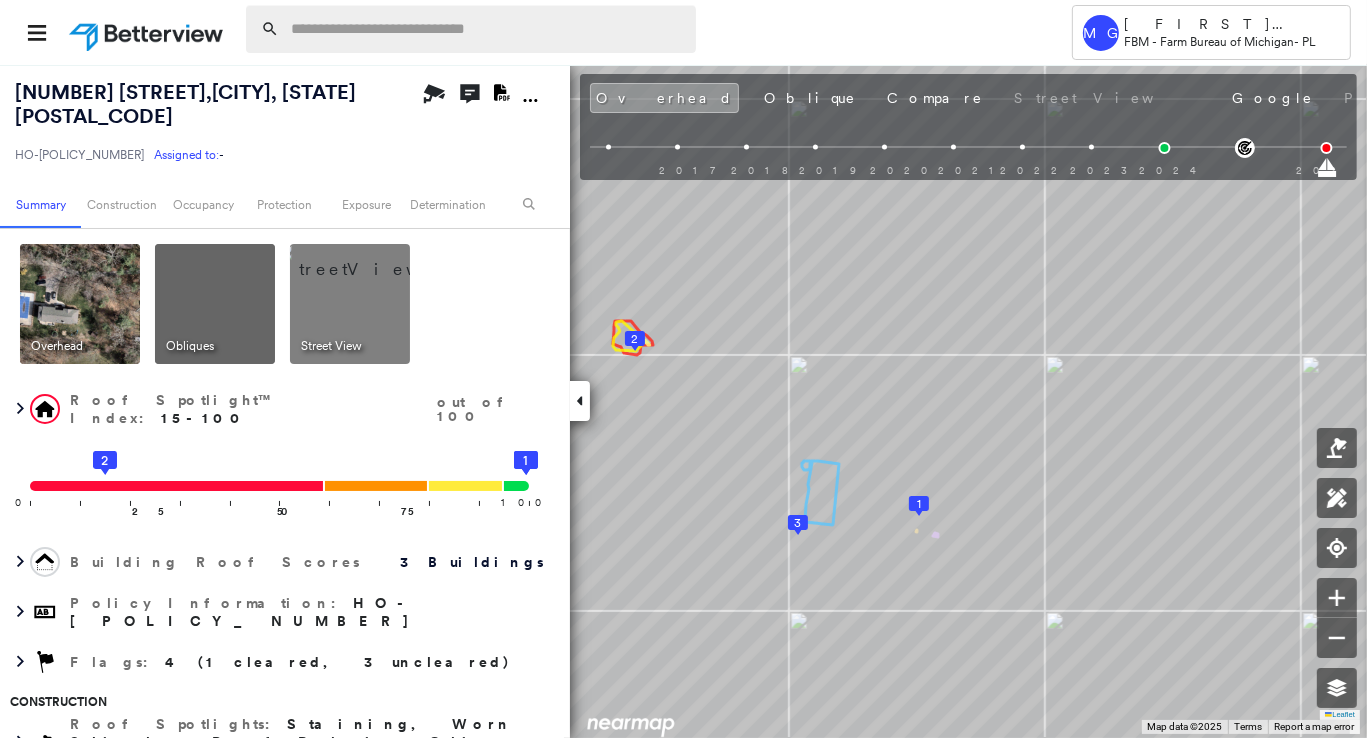 click at bounding box center (487, 29) 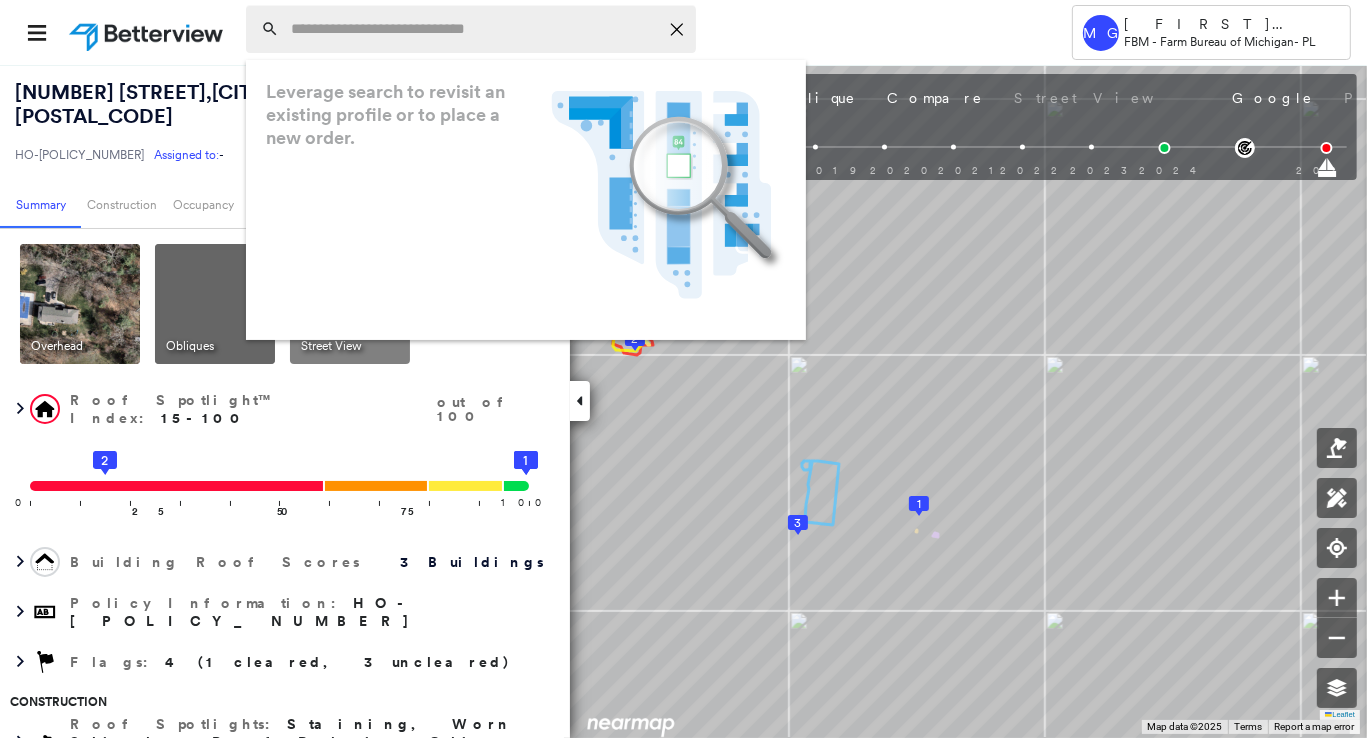 paste on "**********" 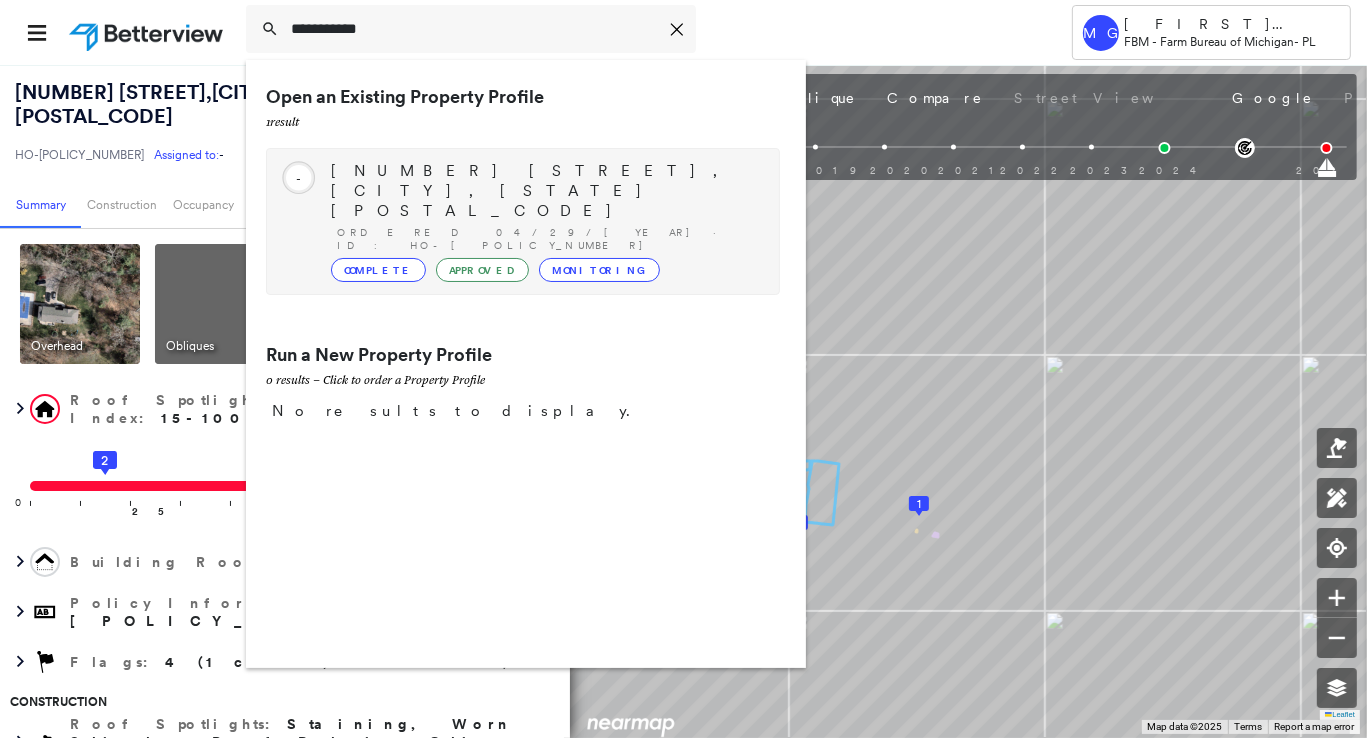 type on "**********" 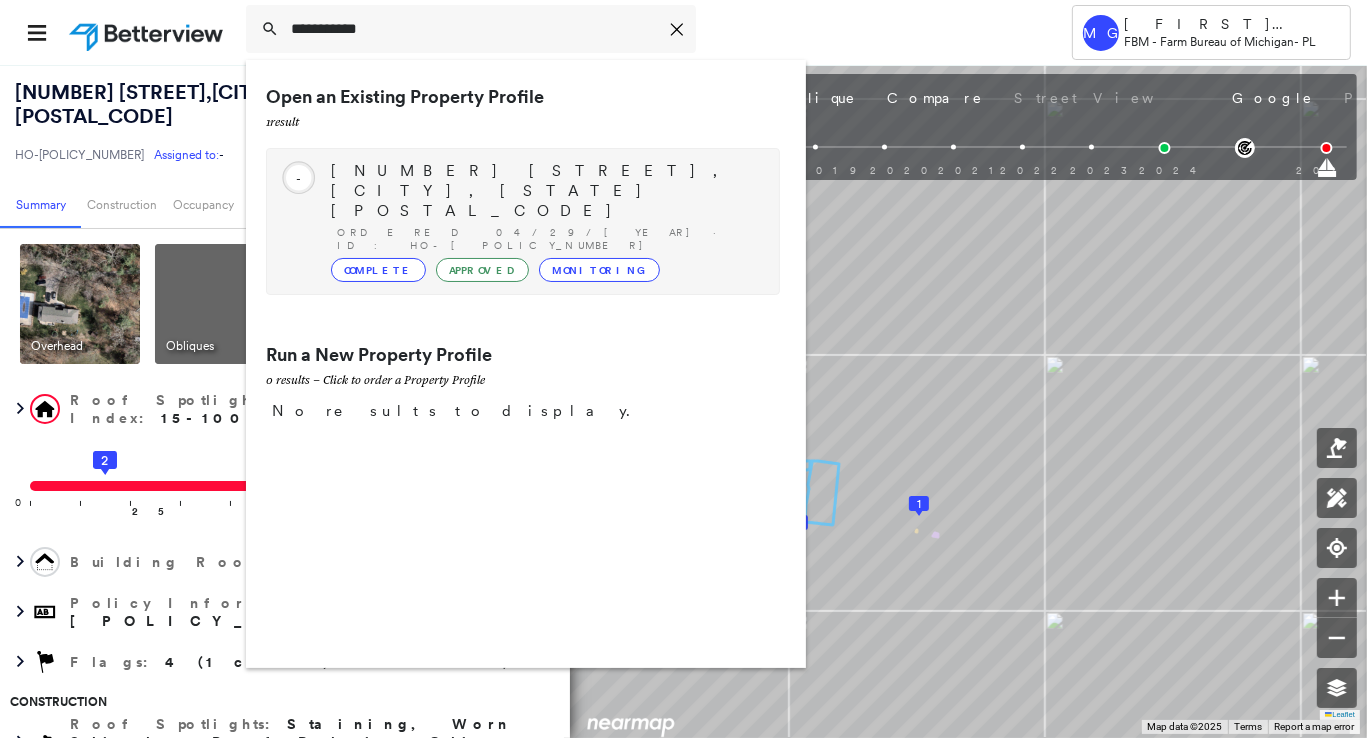 click on "[NUMBER] [STREET], [CITY], [STATE] [POSTAL_CODE]" at bounding box center (545, 191) 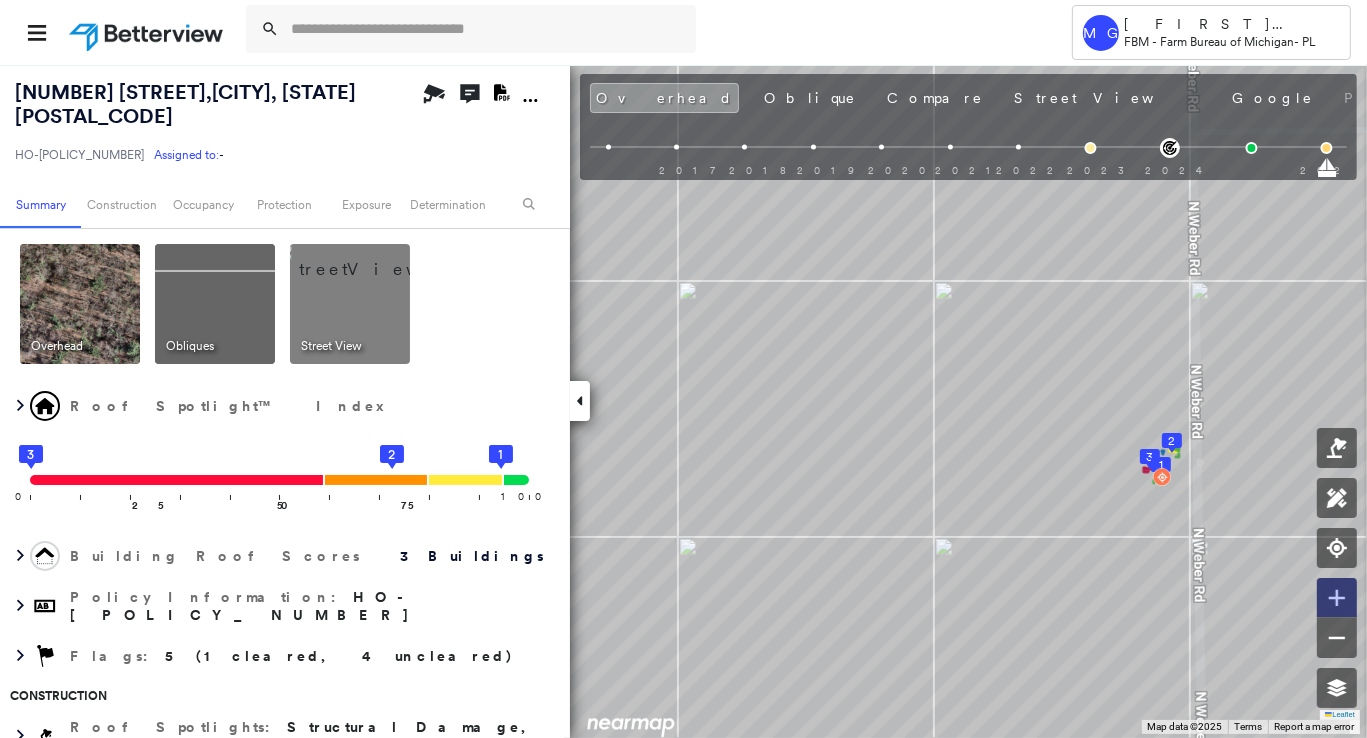 click 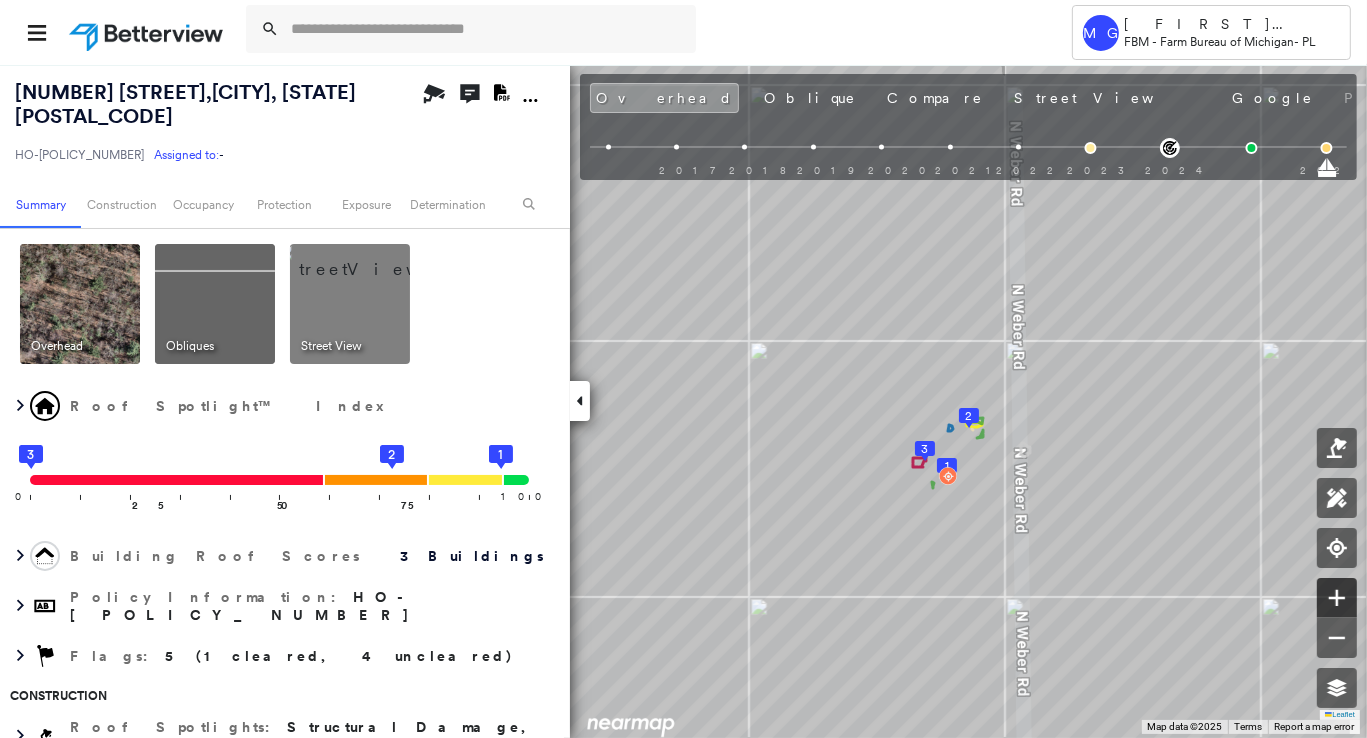 click 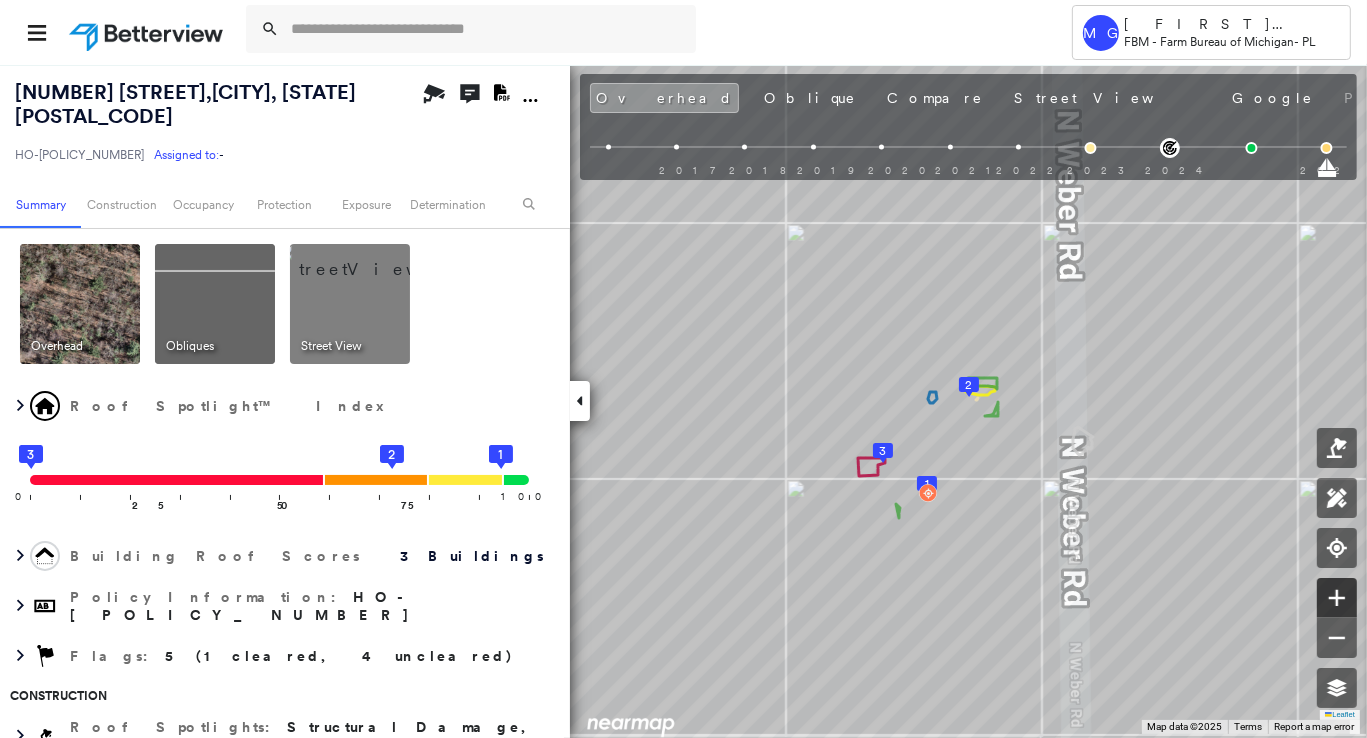 click 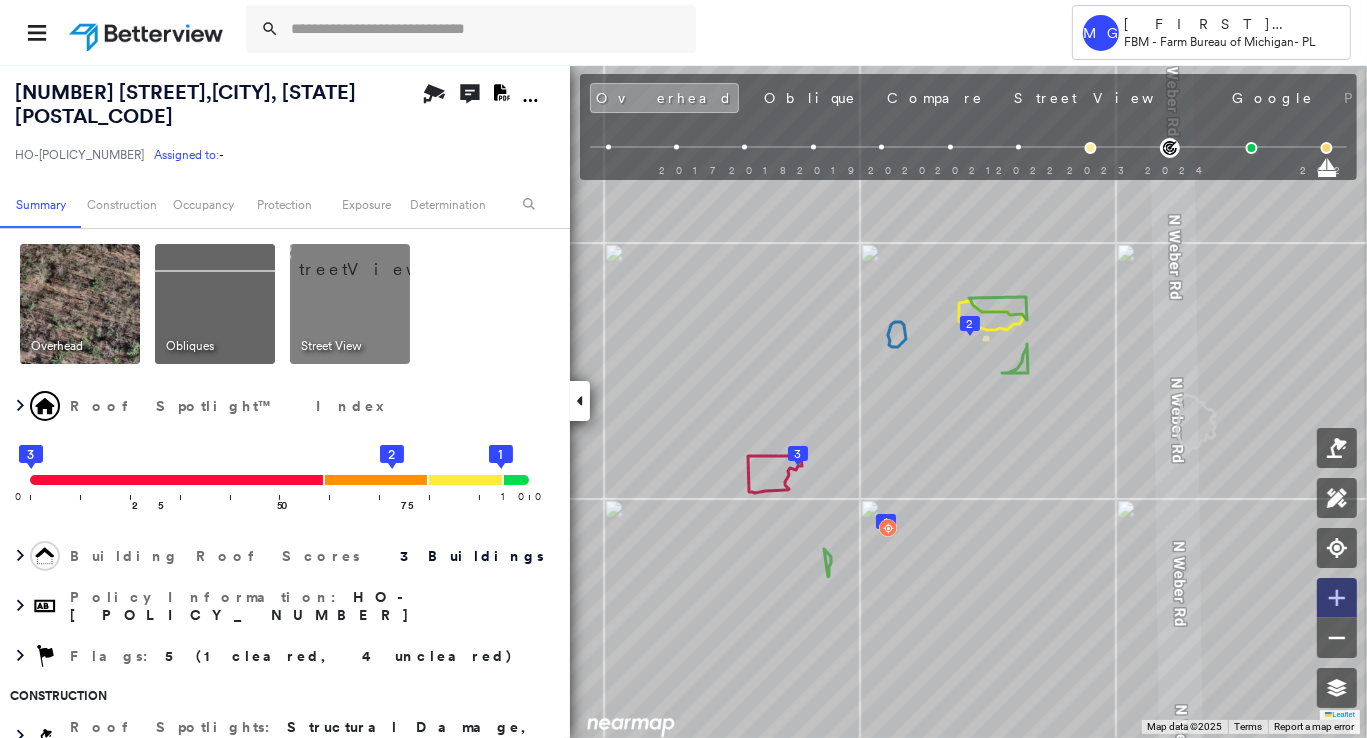 click 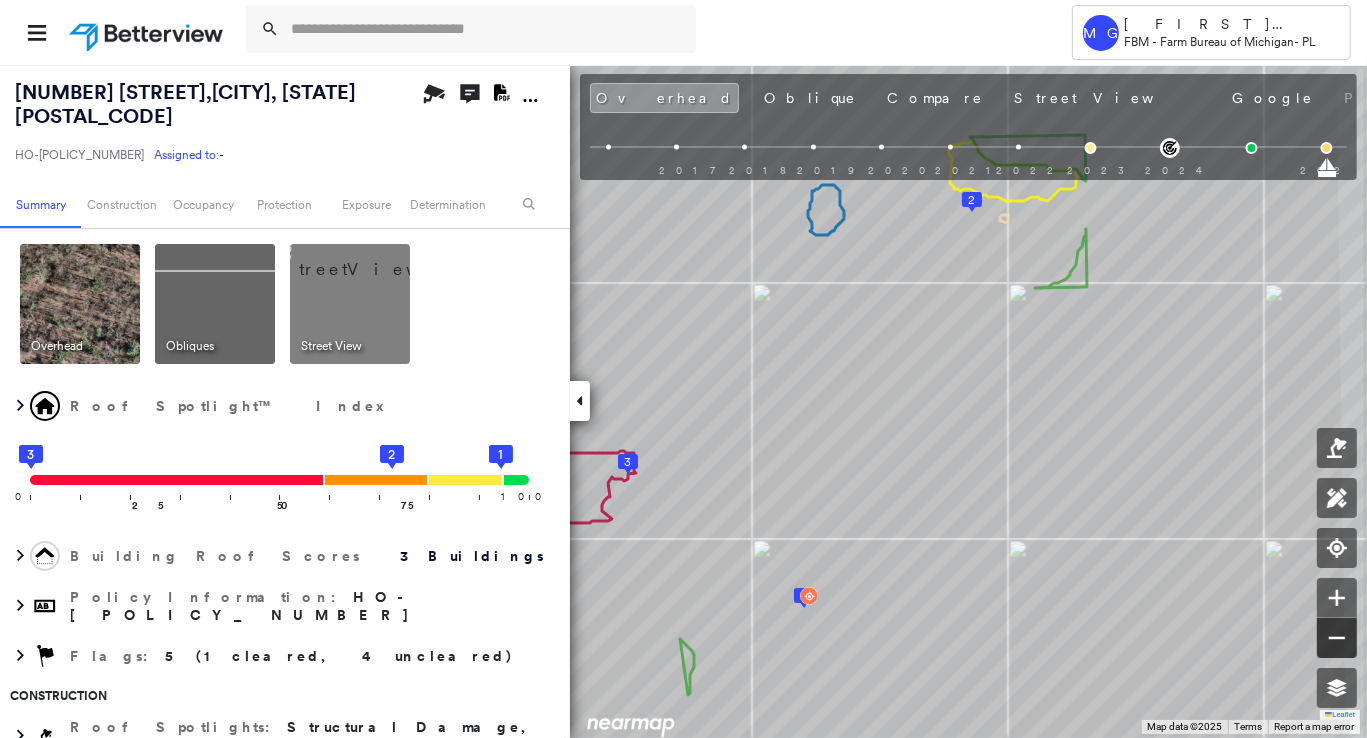 click 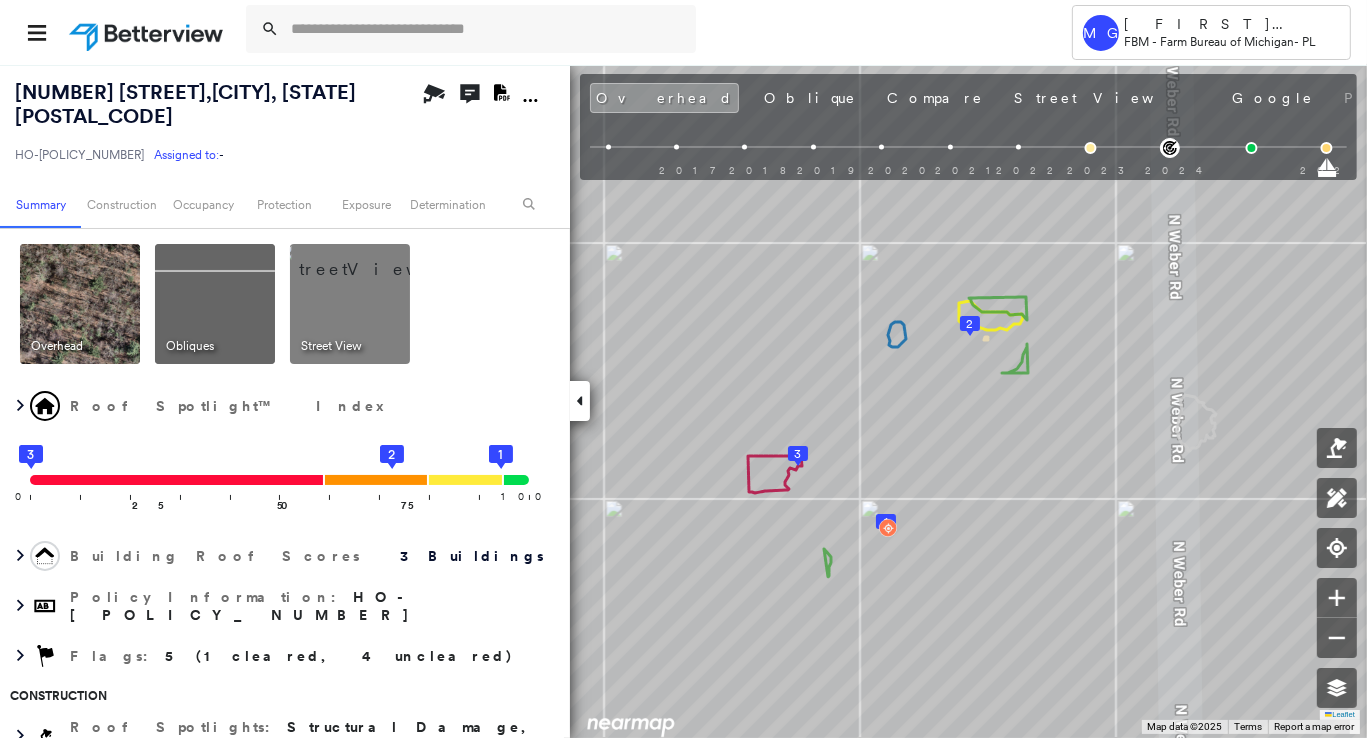 click on "MG [FIRST] [LAST] FBM - Farm Bureau of Michigan  -  PL" at bounding box center [683, 32] 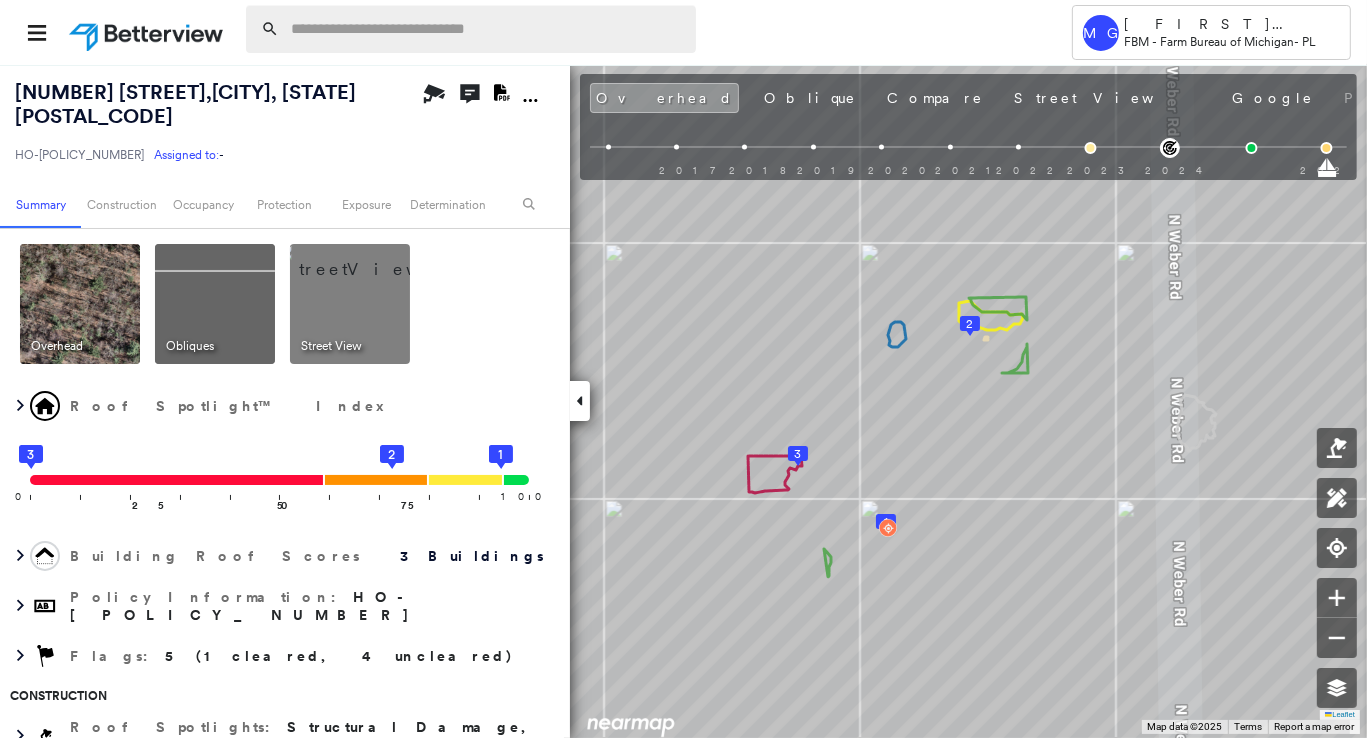 click at bounding box center [487, 29] 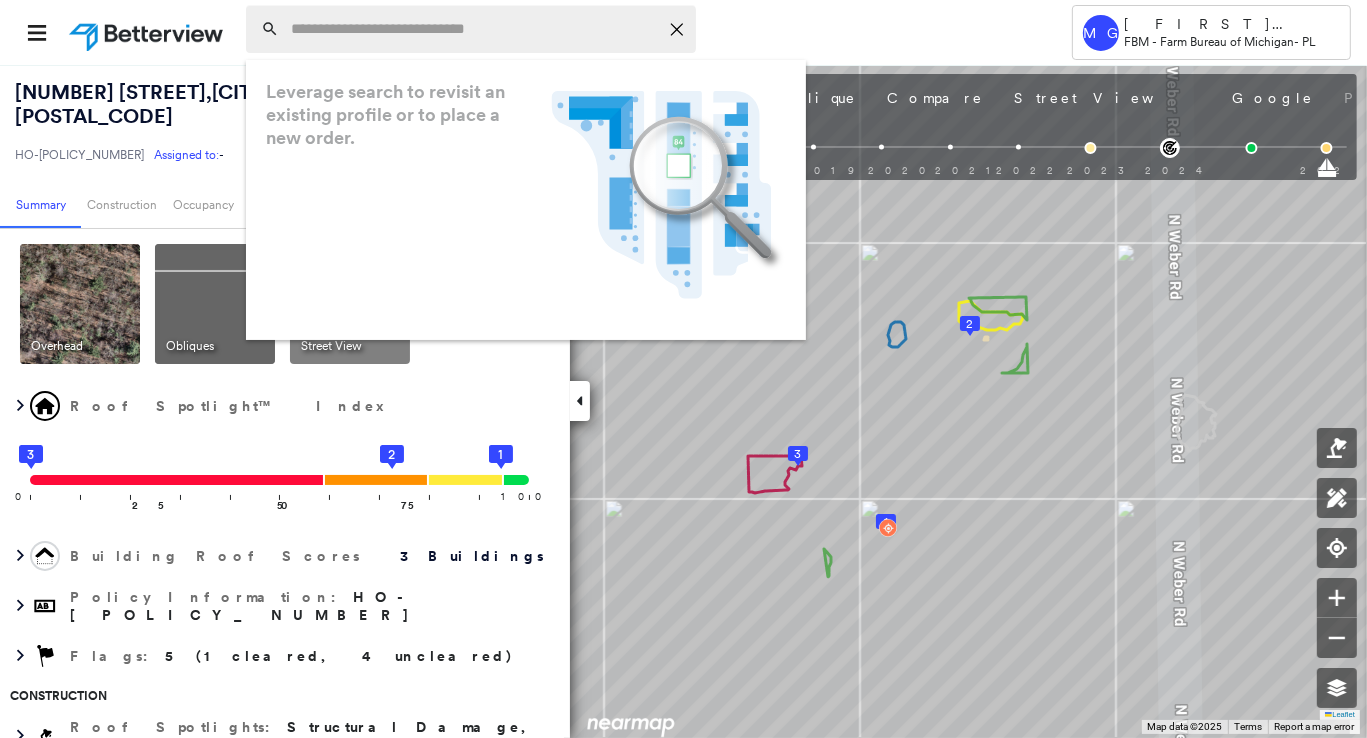 paste on "**********" 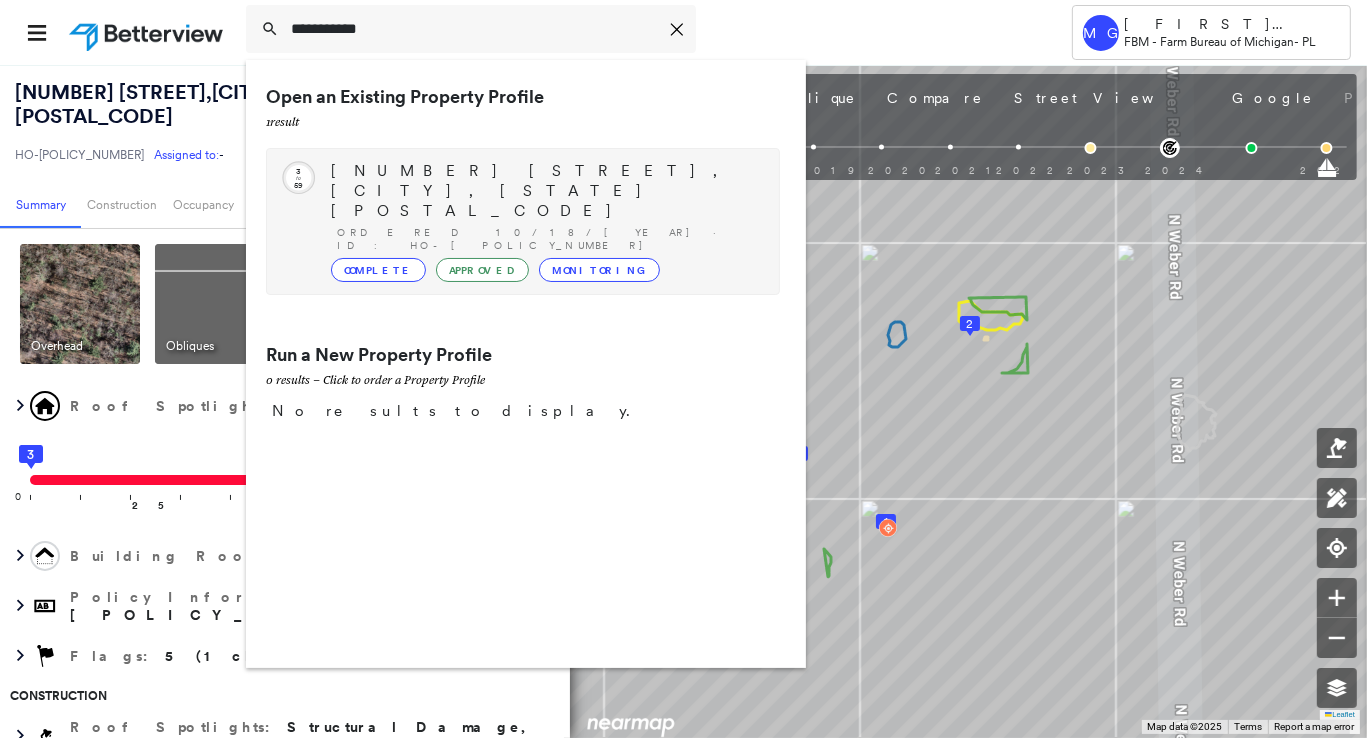 type on "**********" 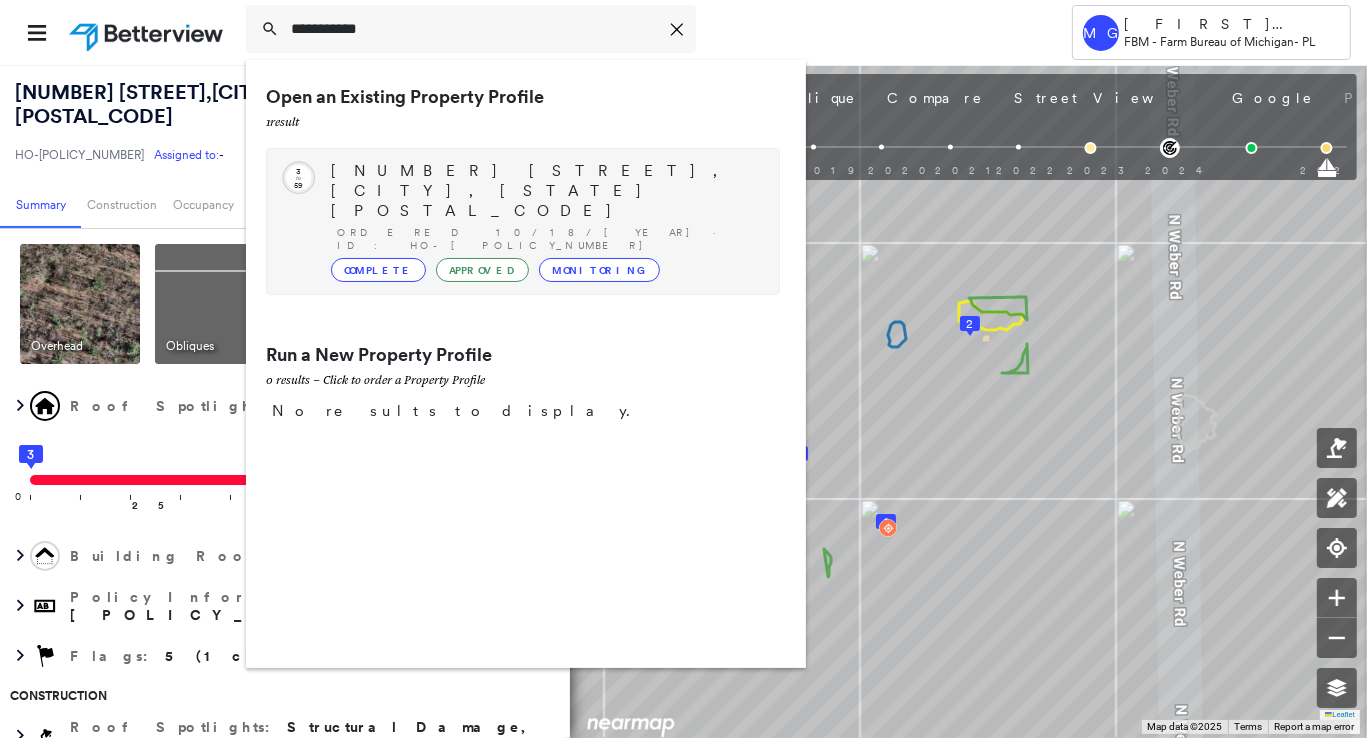 click on "[NUMBER] [STREET], [CITY], [STATE] [POSTAL_CODE]" at bounding box center (545, 191) 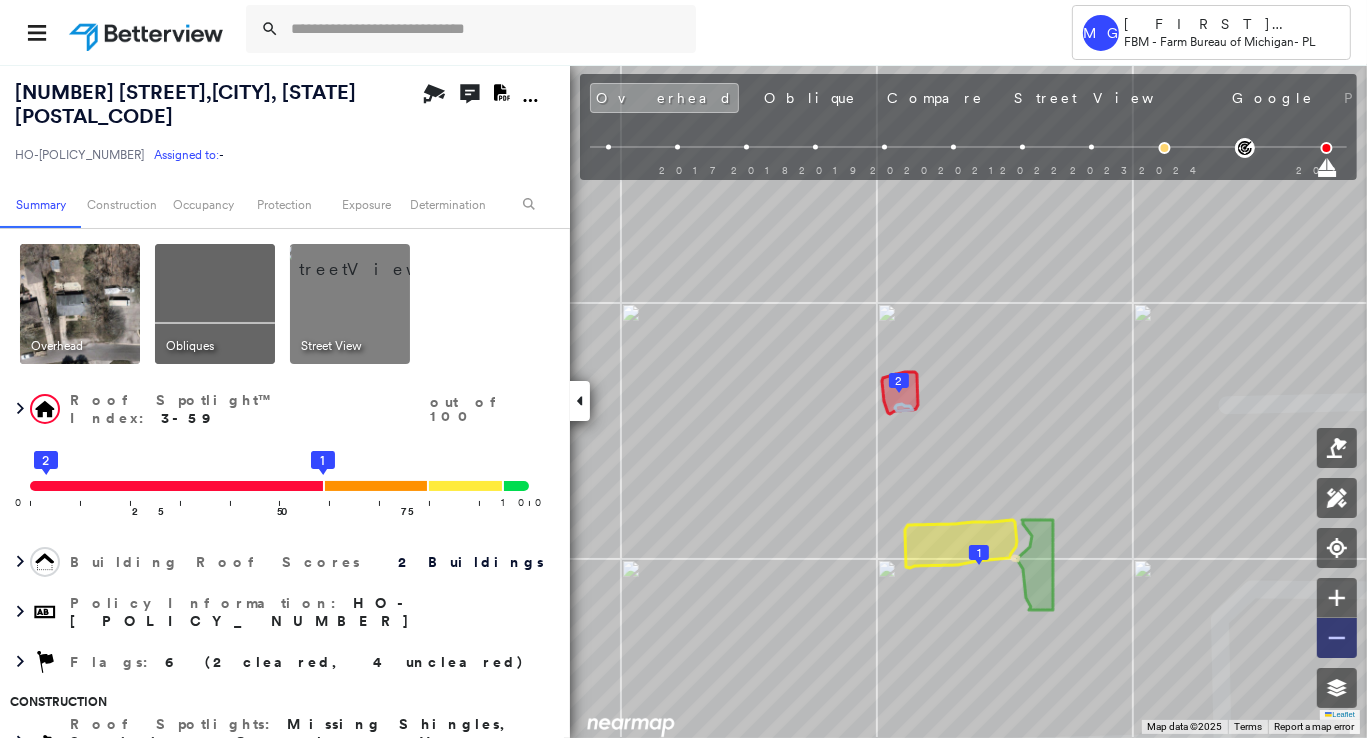 click 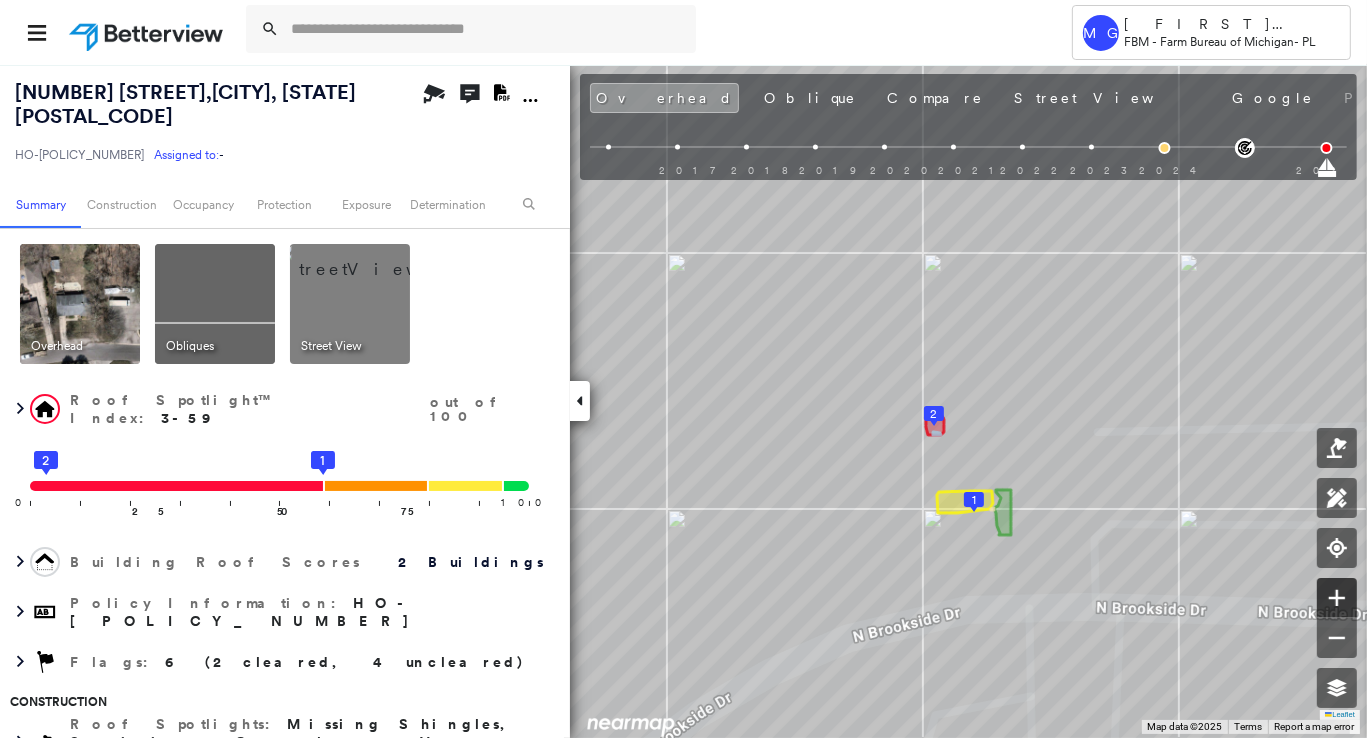 click 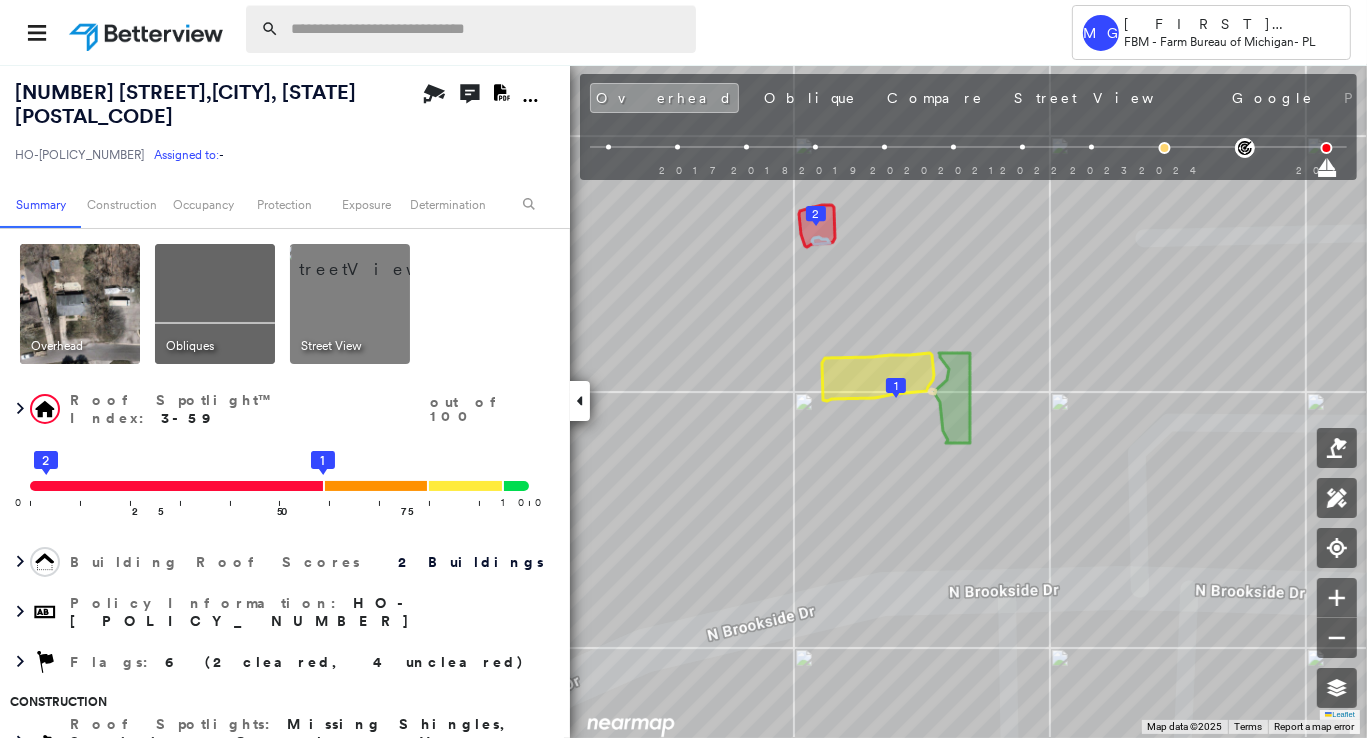 click at bounding box center [487, 29] 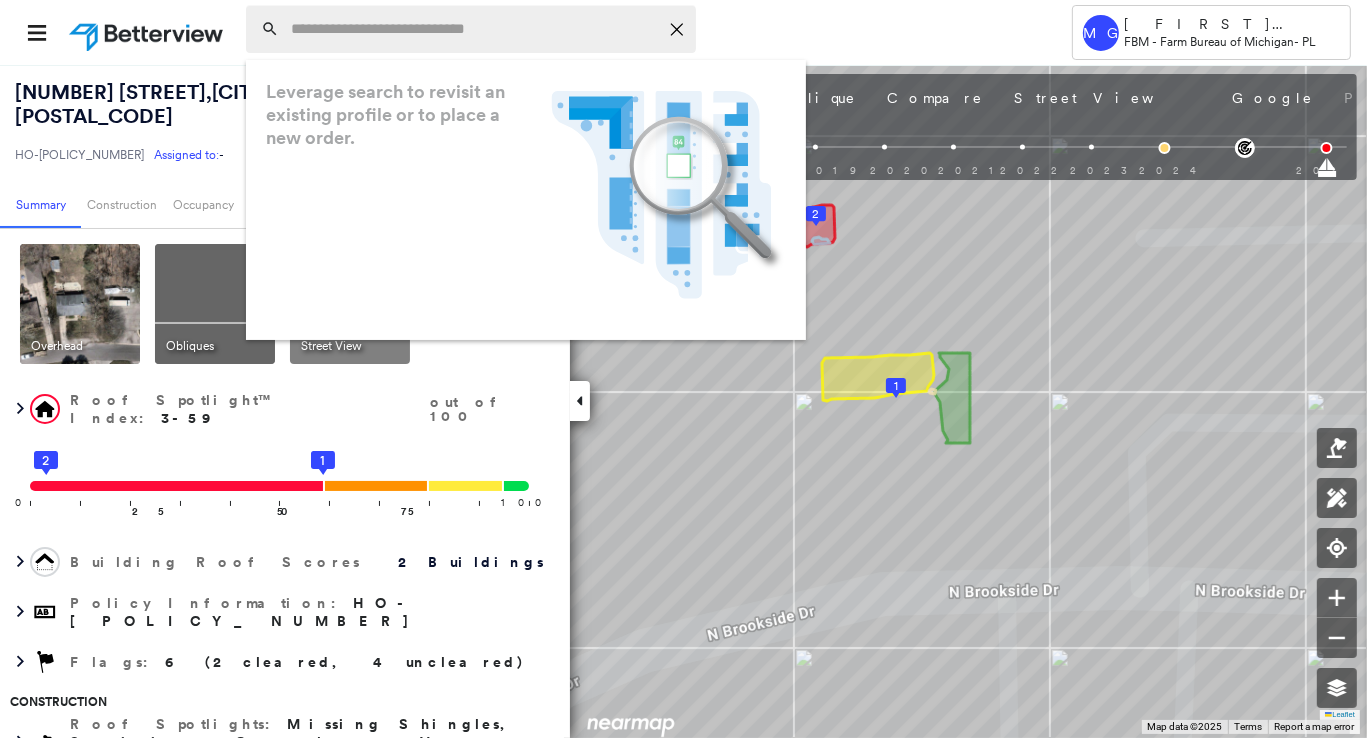 paste on "**********" 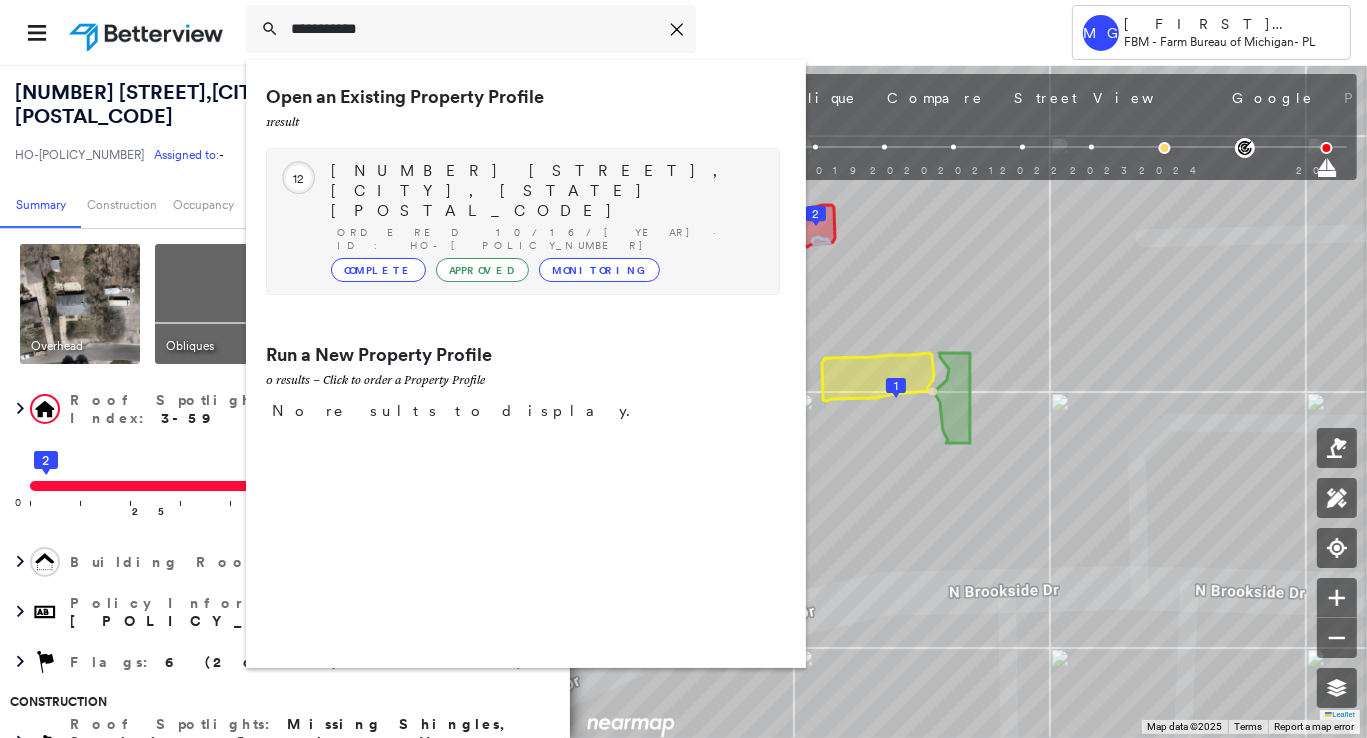 type on "**********" 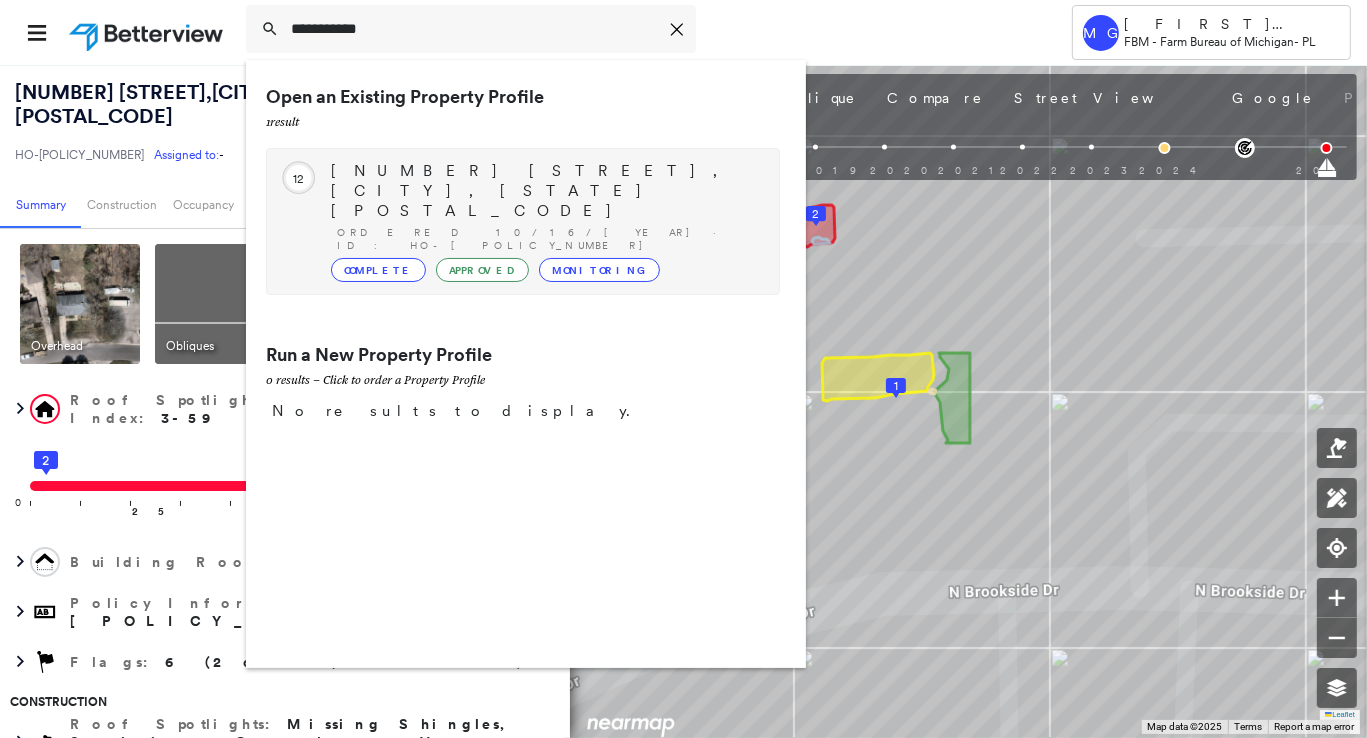click on "[NUMBER] [STREET], [CITY], [STATE] [POSTAL_CODE]" at bounding box center [545, 191] 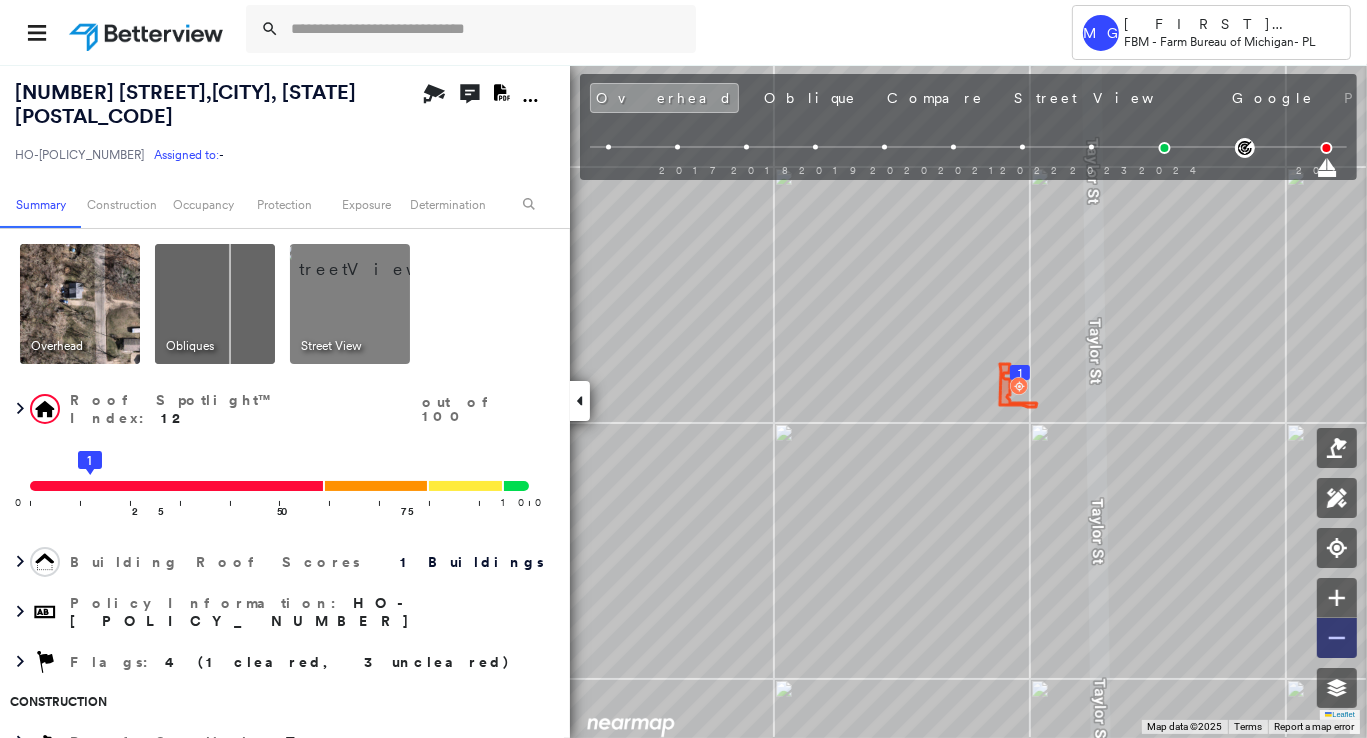 click 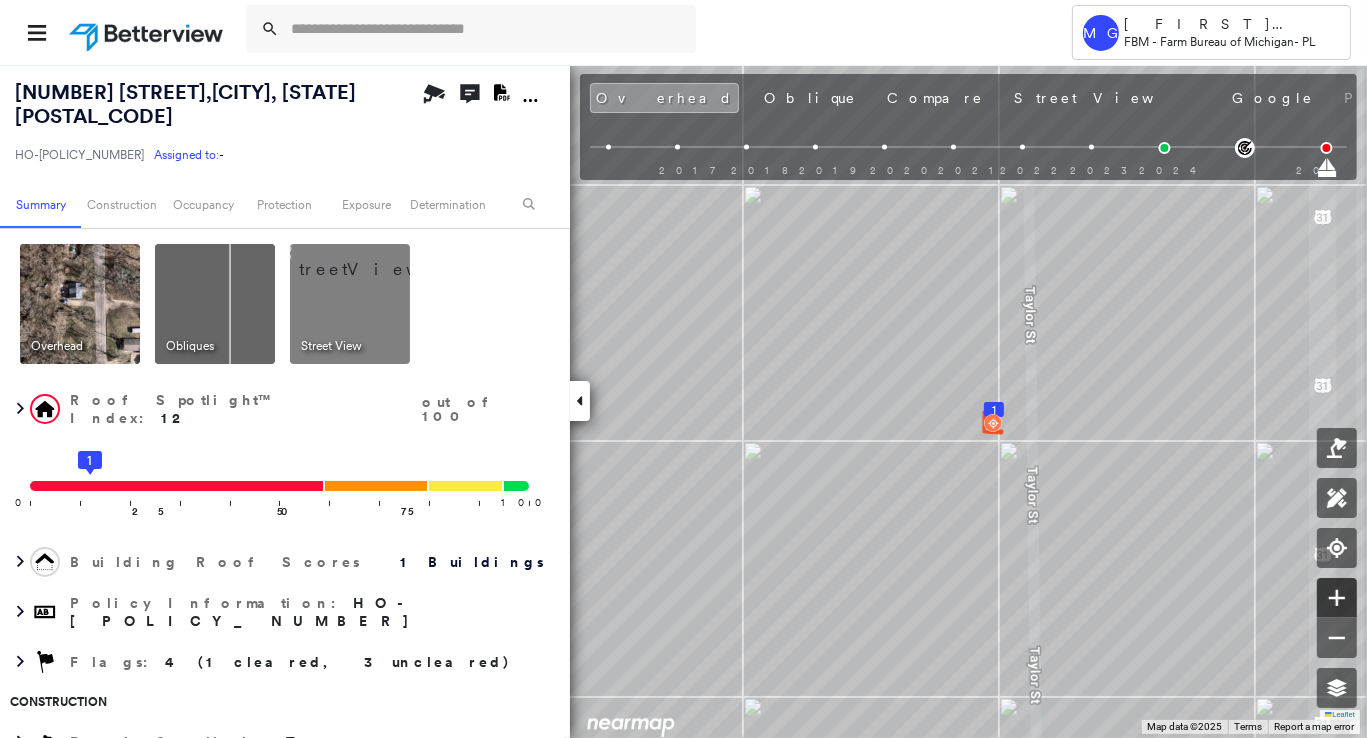 click 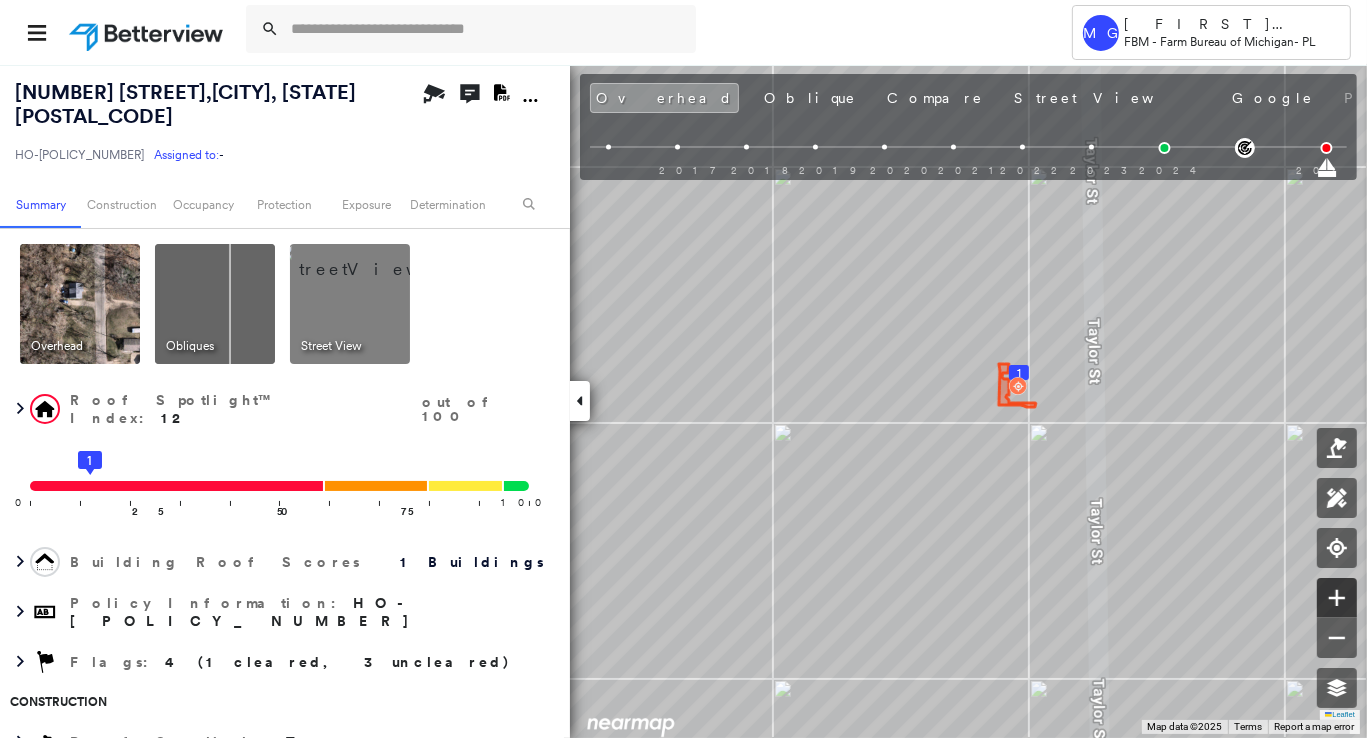 click 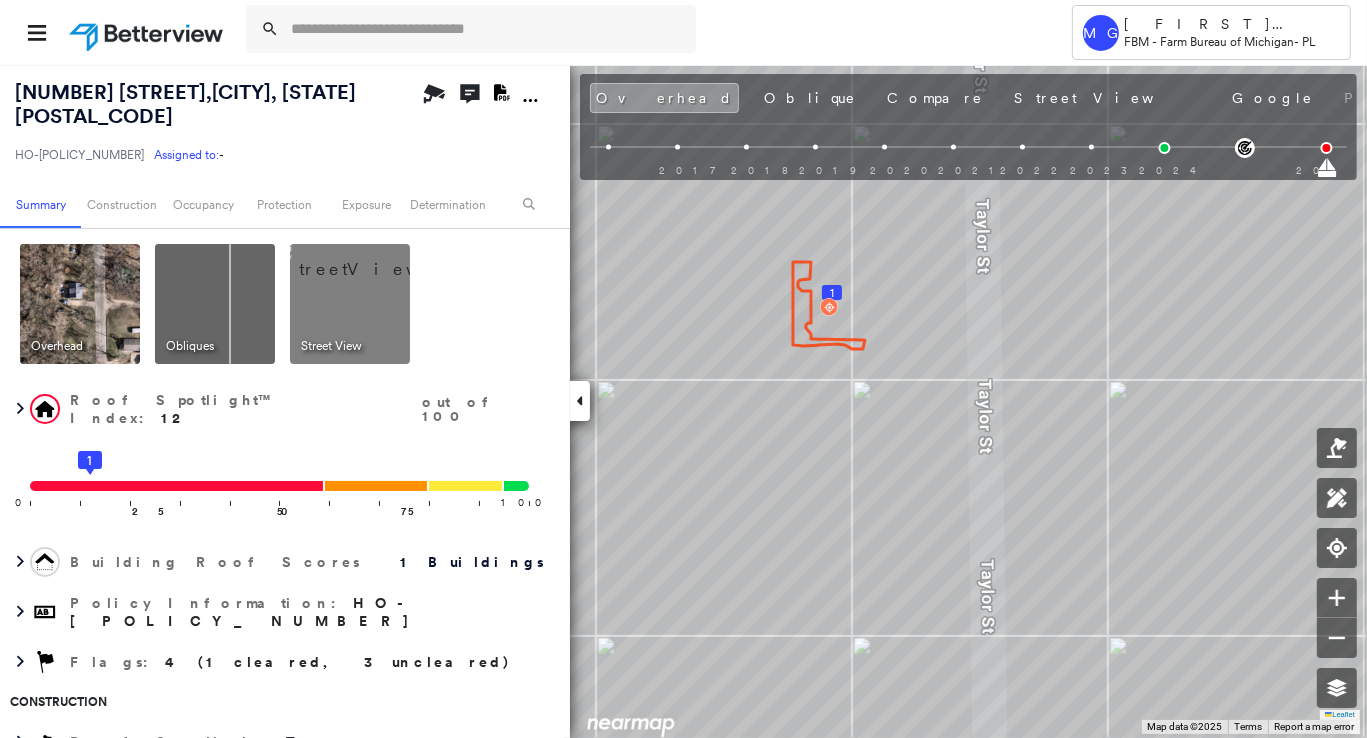 click at bounding box center (374, 259) 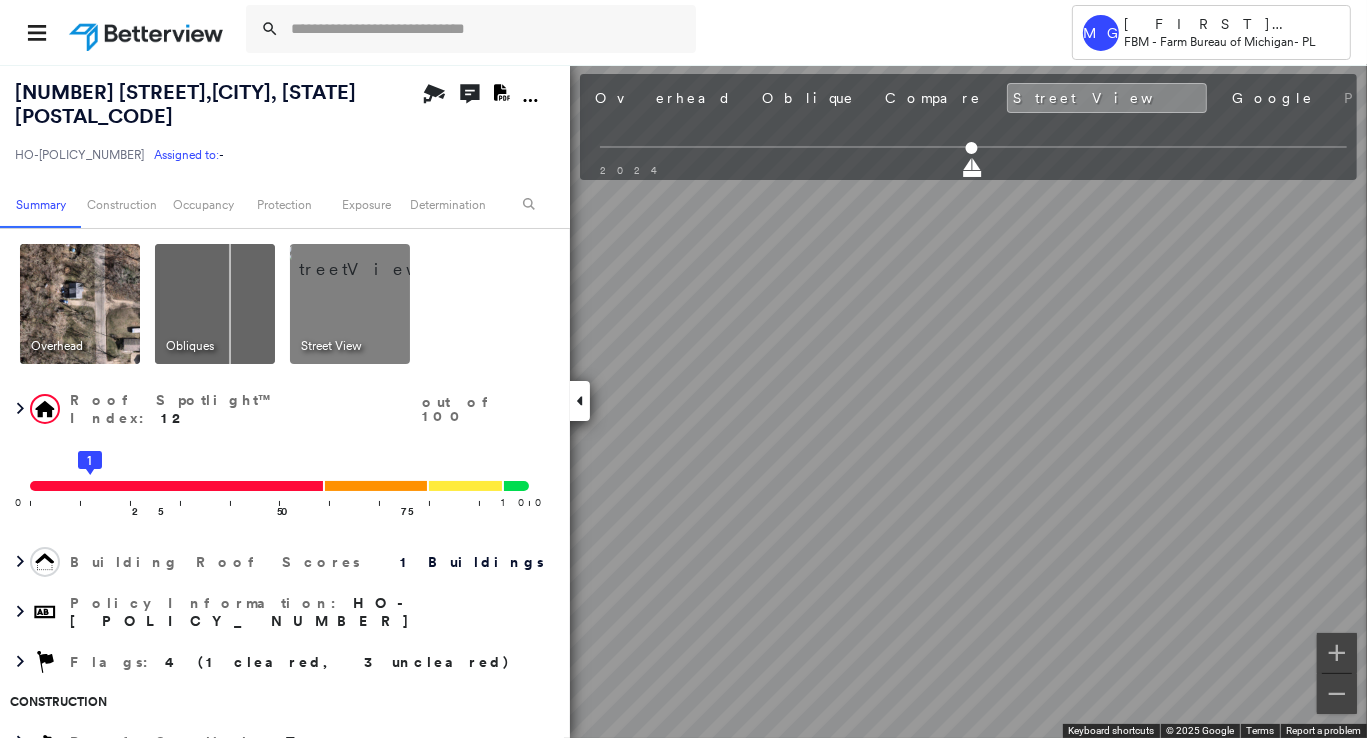 click on "Tower MG [FIRST] [LAST] FBM - Farm Bureau of Michigan  -   PL [NUMBER] [STREET] ,  [CITY], [STATE] [POSTAL_CODE] HO-[POLICY_NUMBER] Assigned to:  - Assigned to:  - HO-[POLICY_NUMBER] Assigned to:  - Open Comments Download PDF Report Summary Construction Occupancy Protection Exposure Determination Overhead Obliques Street View Roof Spotlight™ Index :  12 out of 100 0 100 25 1 50 75 Building Roof Scores 1 Buildings Policy Information :  HO-[POLICY_NUMBER] Flags :  4 (1 cleared, 3 uncleared) Construction Roof Spotlights :  Tarp Property Features Roof Size & Shape :  1 building  - Gable | Asphalt Shingle Occupancy Place Detail Protection Exposure FEMA Risk Index Additional Perils Determination Flags :  4 (1 cleared, 3 uncleared) Uncleared Flags (3) Cleared Flags  (1) Increase in Building Size Flagged 05/16/[YEAR] Clear DAMG Damage Flagged 05/16/[YEAR] Clear Critical Priority Flagged 05/16/[YEAR] Clear Action Taken New Entry History Quote/New Business Terms & Conditions Added ACV Endorsement Added Cosmetic Endorsement Inspection/Loss Control General Save" at bounding box center [683, 369] 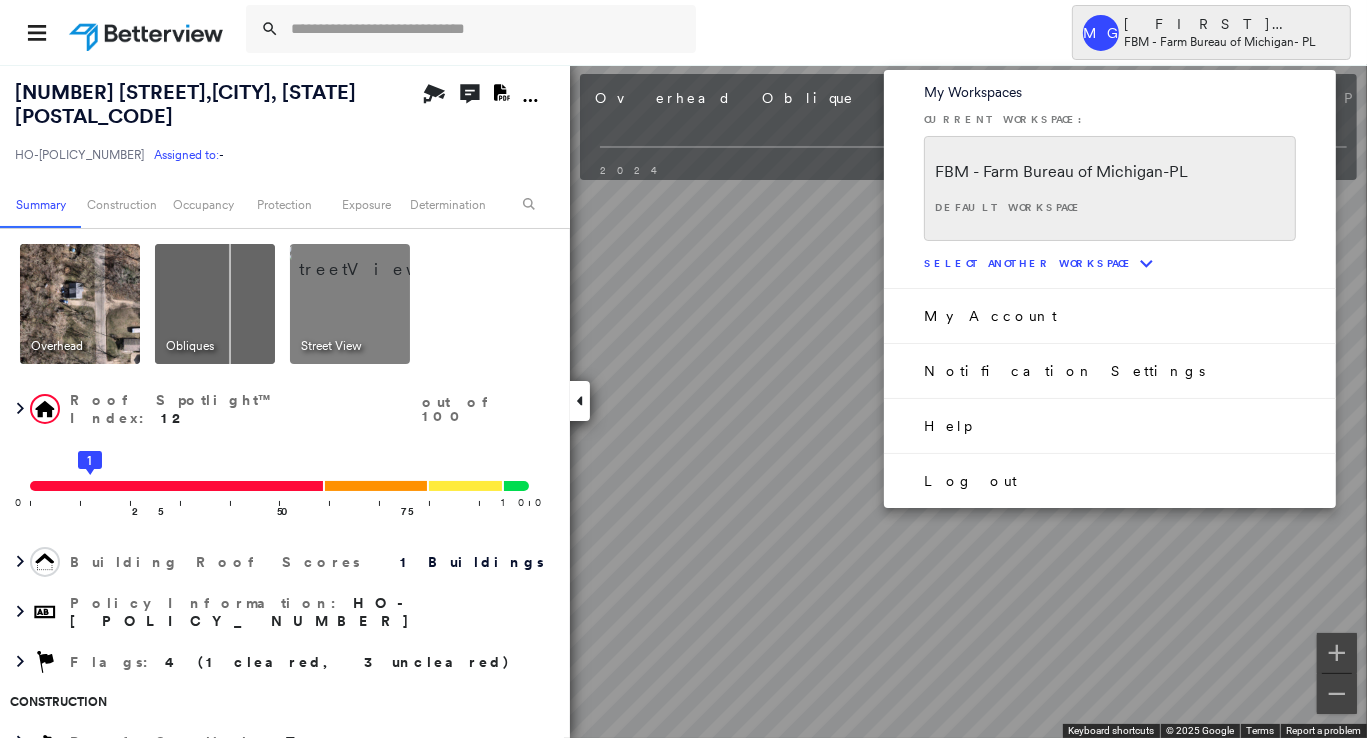click at bounding box center (683, 369) 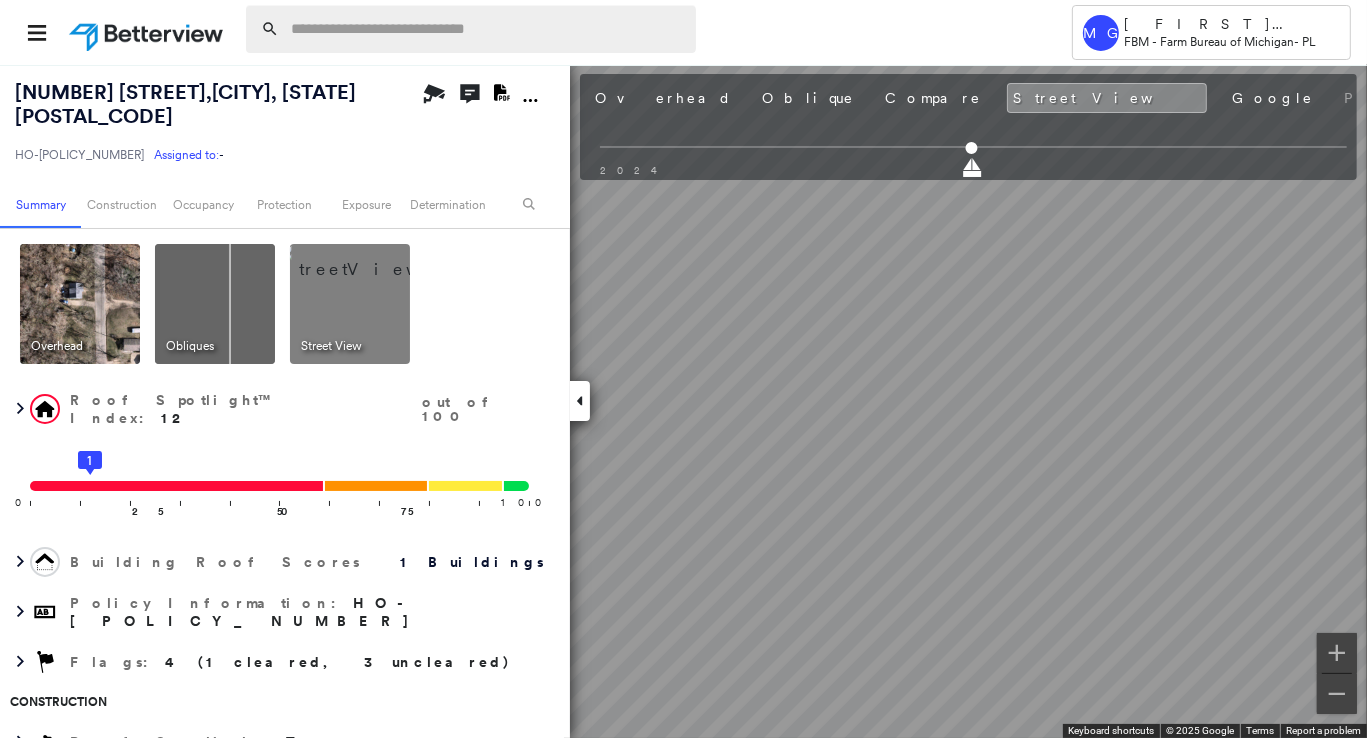 click at bounding box center [487, 29] 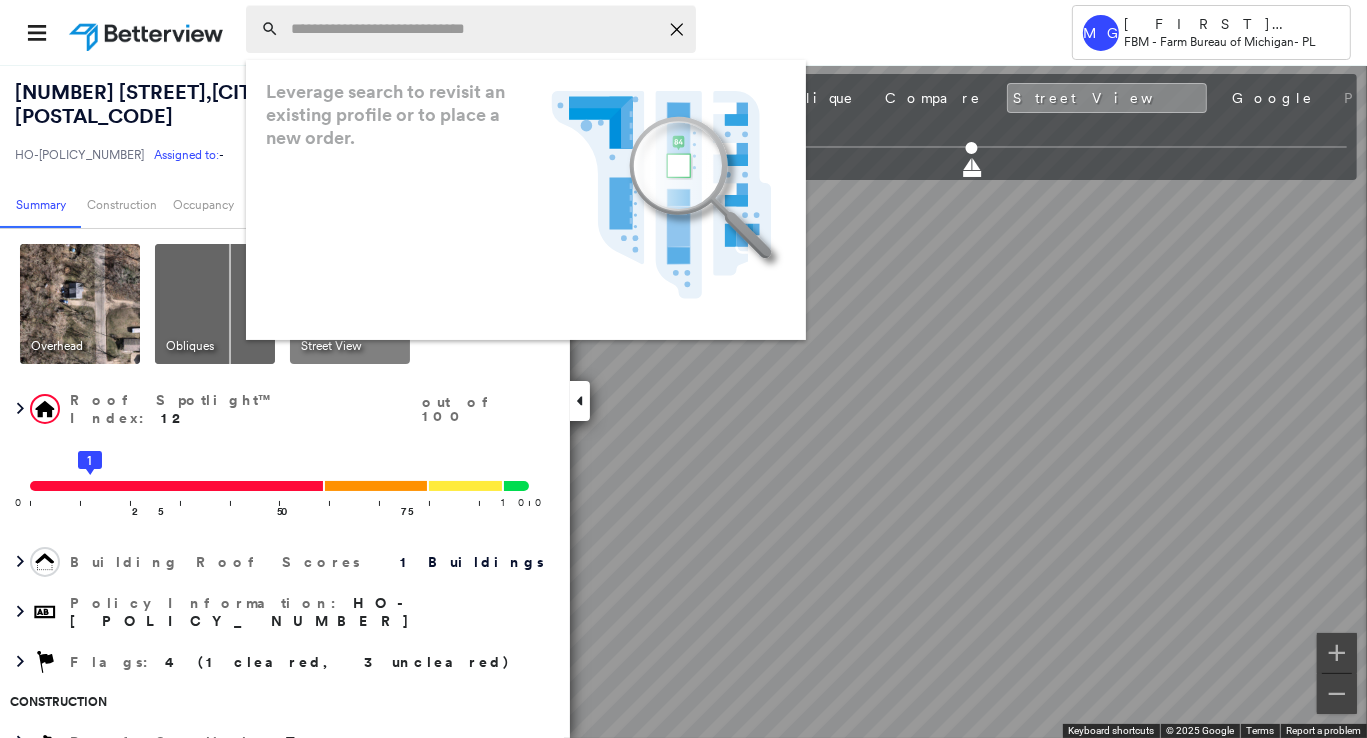 paste on "**********" 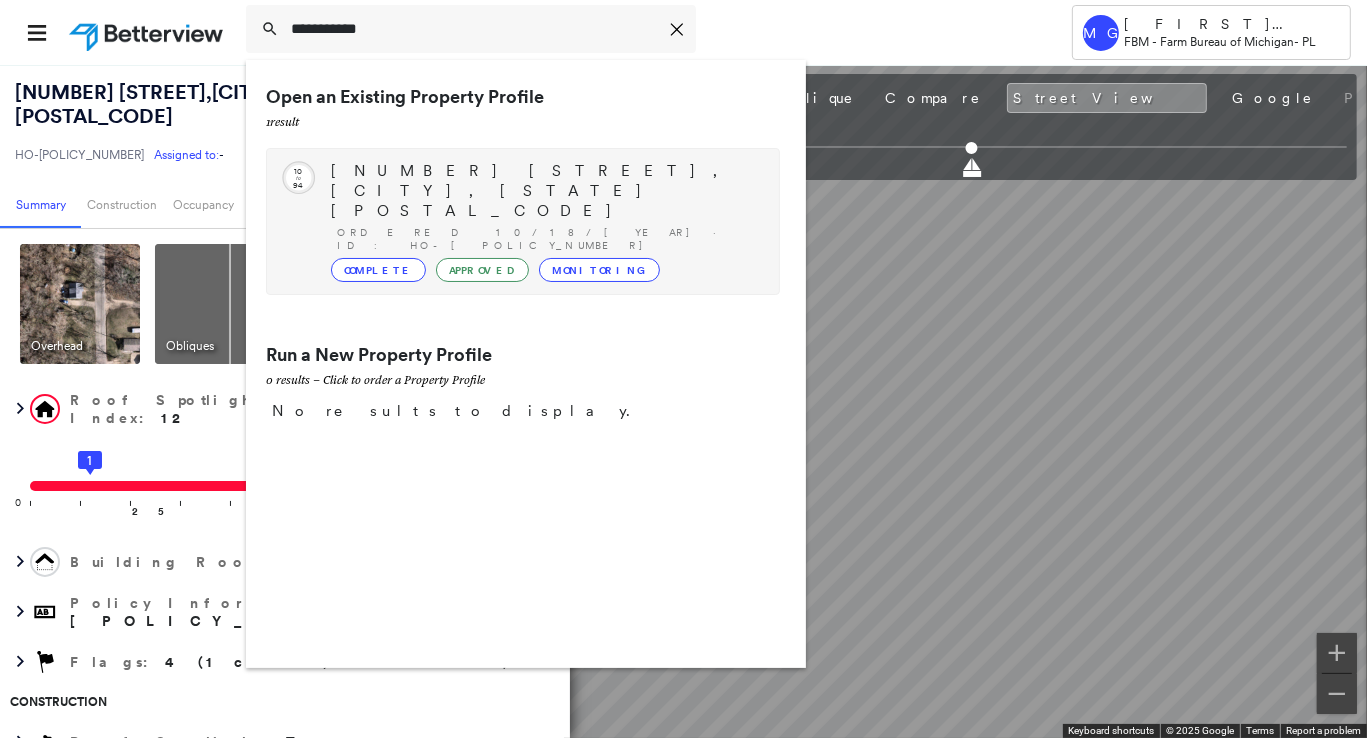 type on "**********" 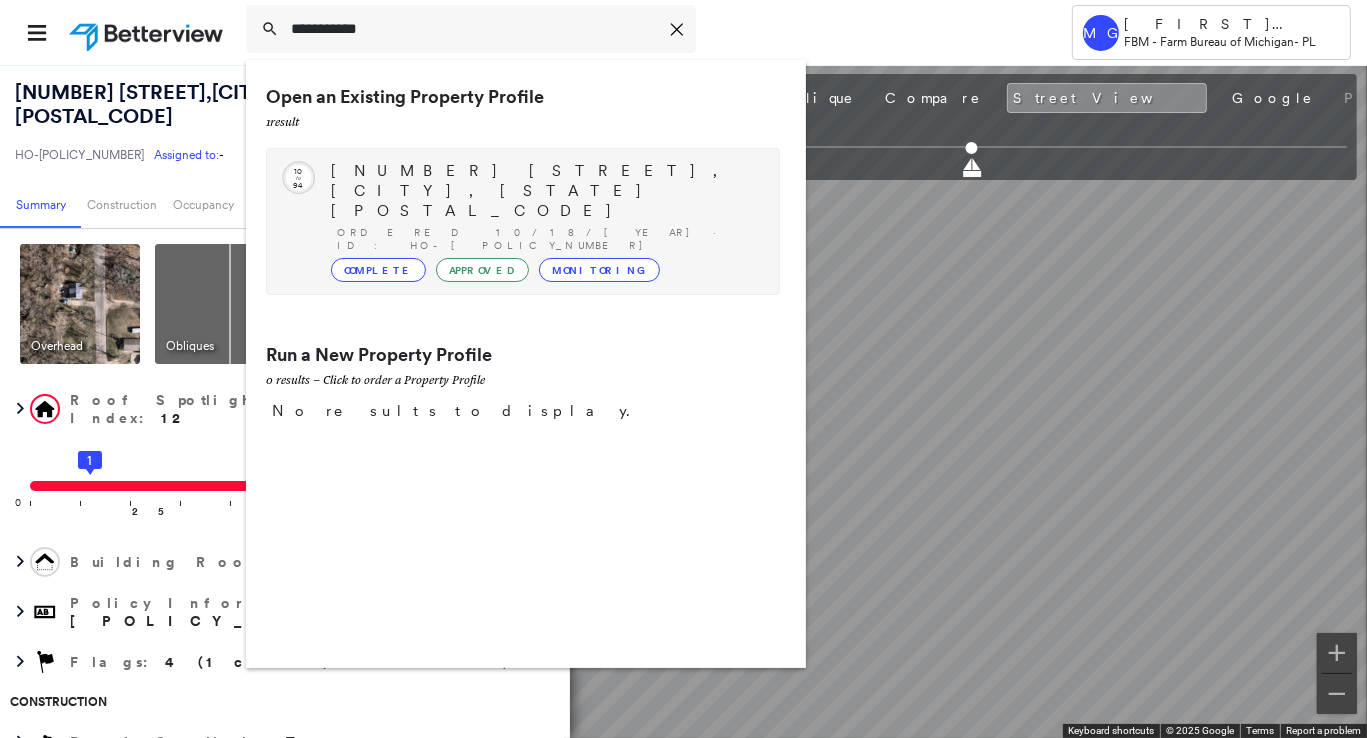 click on "[NUMBER] [STREET], [CITY], [STATE] [POSTAL_CODE]" at bounding box center (545, 191) 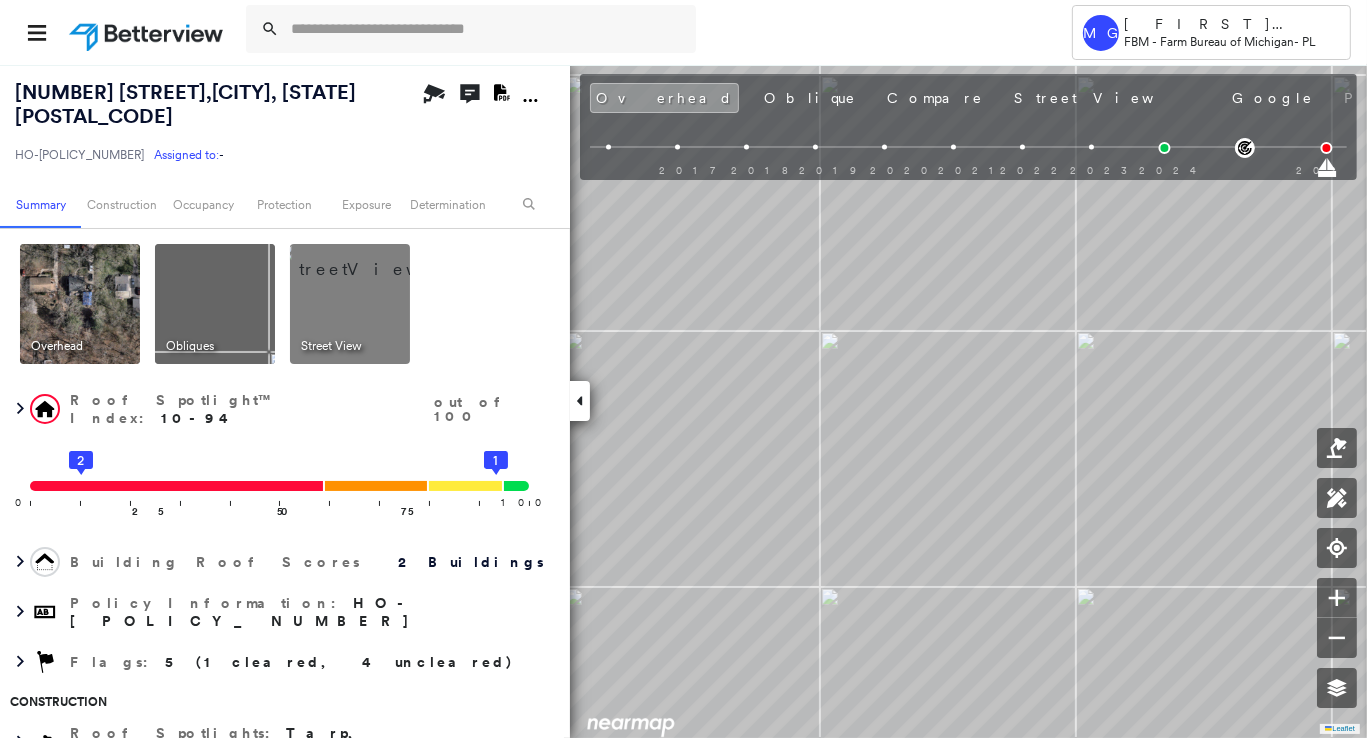 click at bounding box center [80, 304] 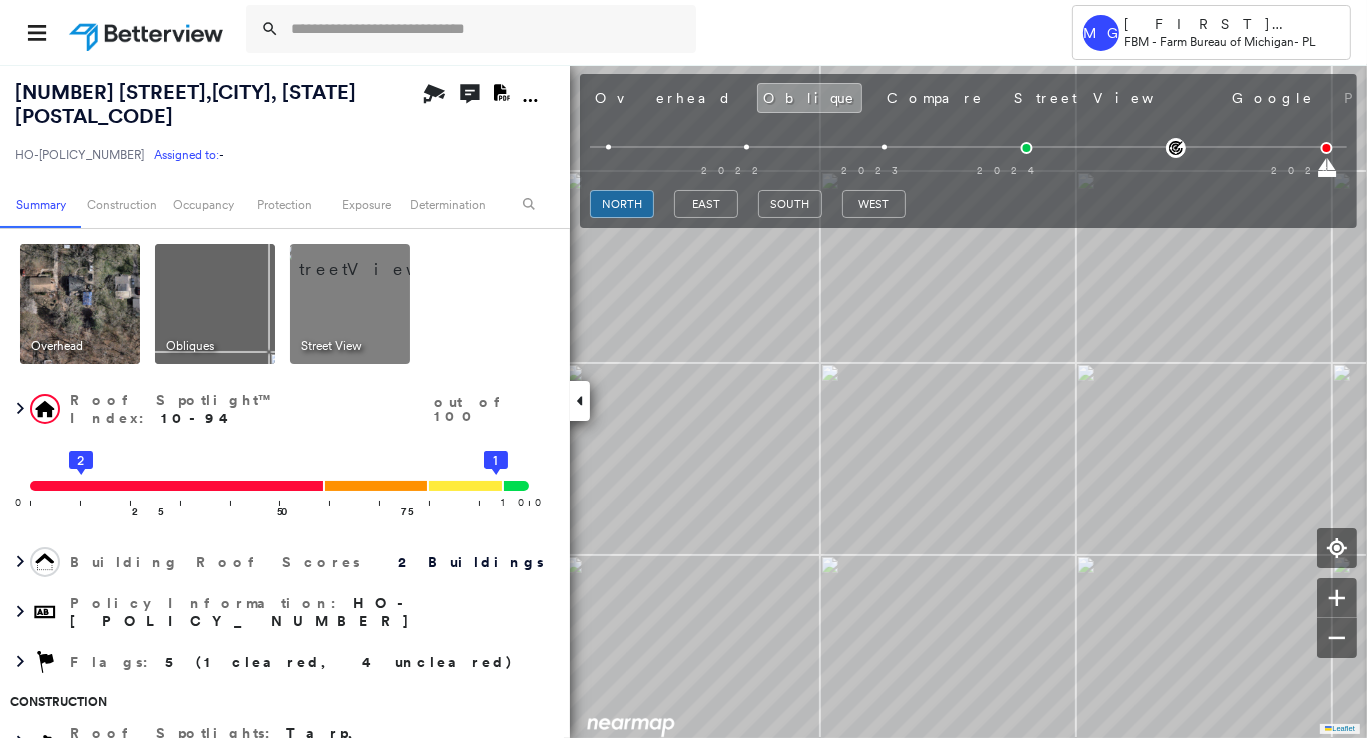 click on "Overhead Obliques Street View Roof Spotlight™ Index :  10-94 out of 100 0 100 25 2 50 75 1 Building Roof Scores 2 Buildings Policy Information :  HO-[POLICY_NUMBER] Flags :  5 (1 cleared, 4 uncleared)" at bounding box center (282, 458) 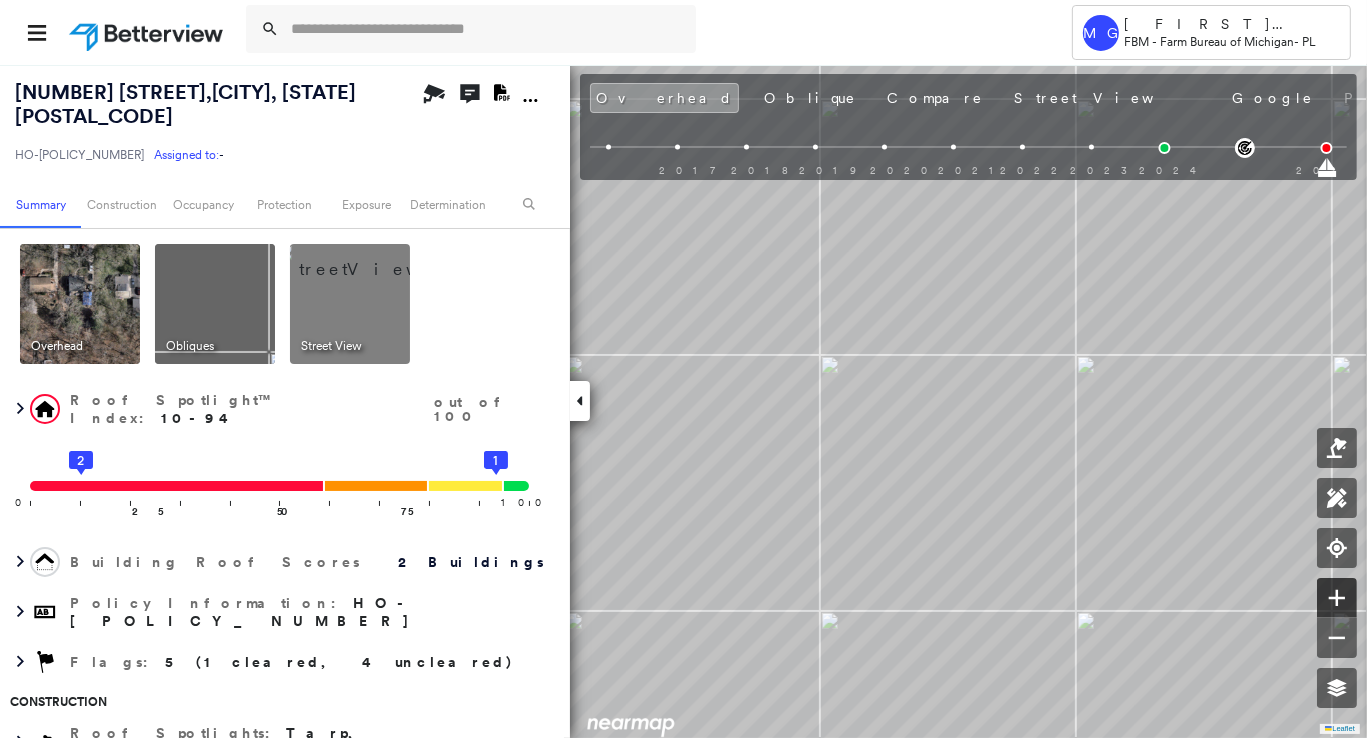 click at bounding box center (1337, 598) 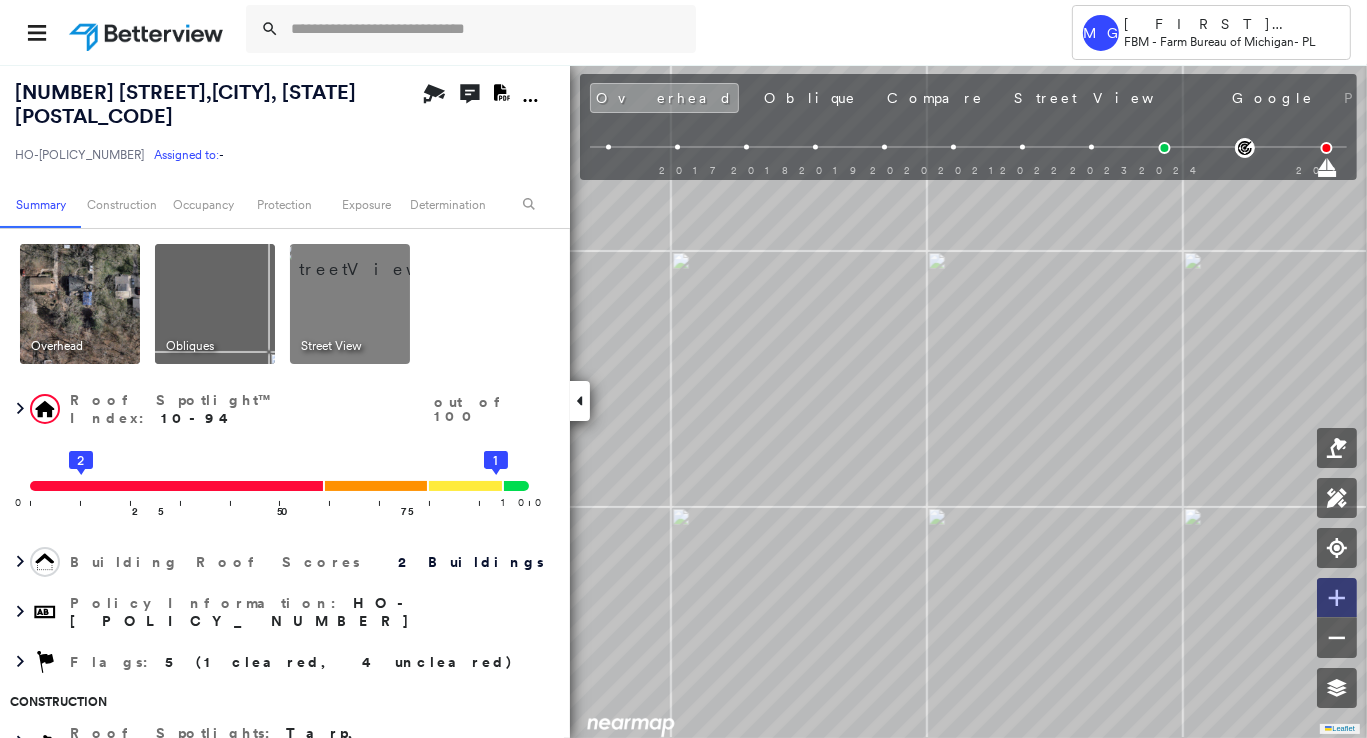 click at bounding box center (1337, 598) 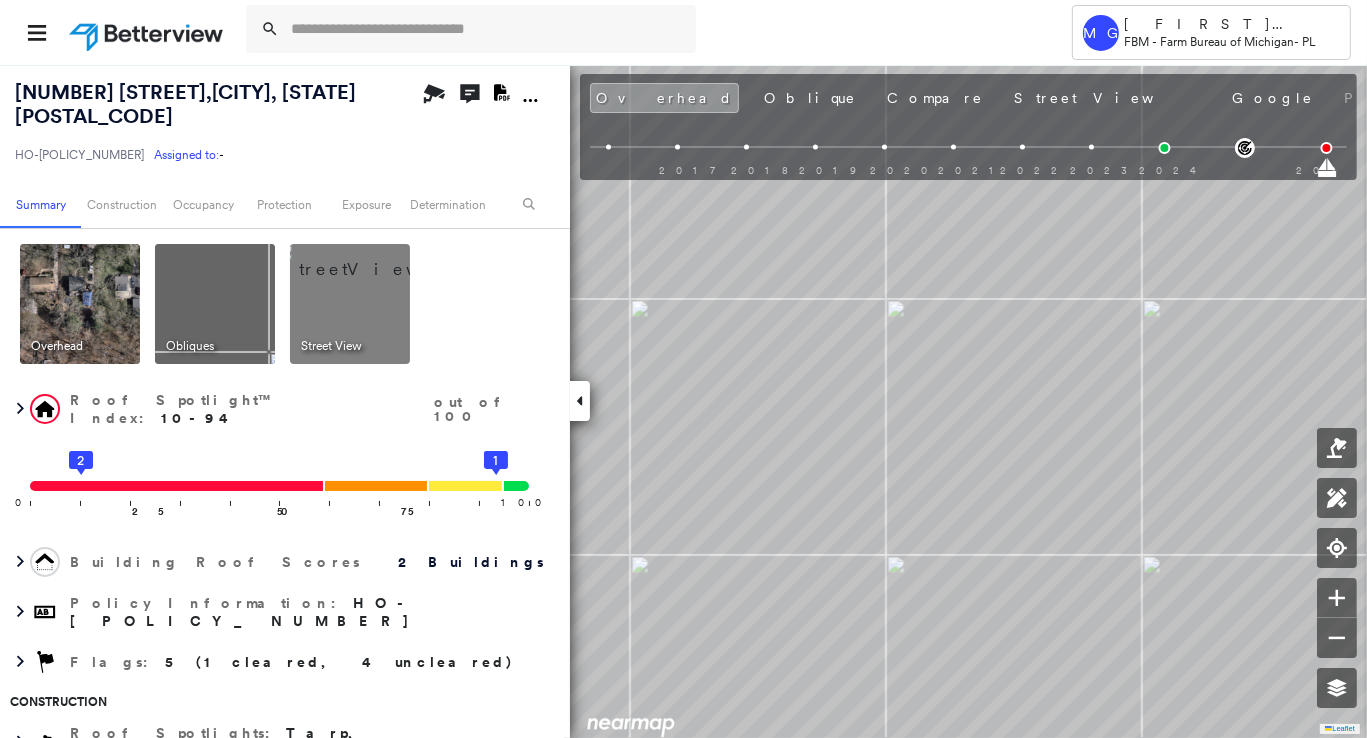 click on "MG [FIRST] [LAST] FBM - Farm Bureau of Michigan  -  PL" at bounding box center (683, 32) 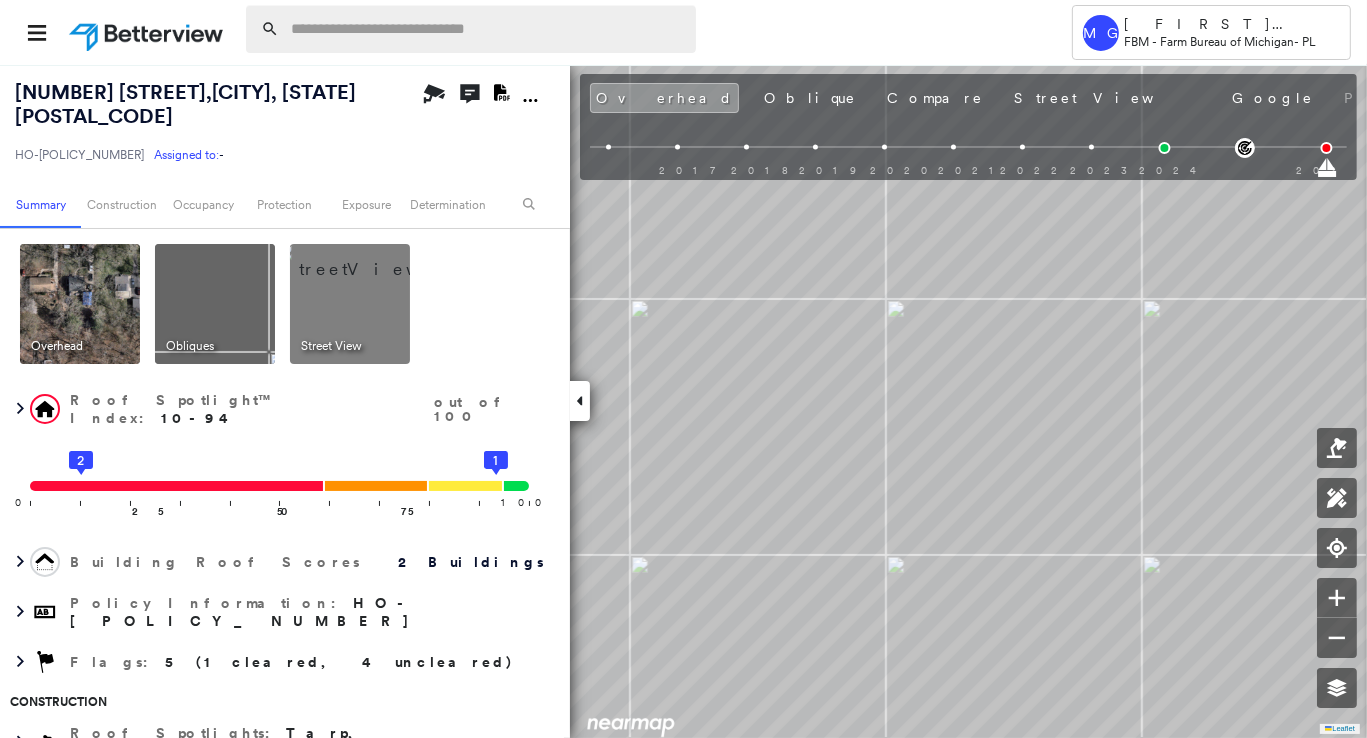 click at bounding box center [487, 29] 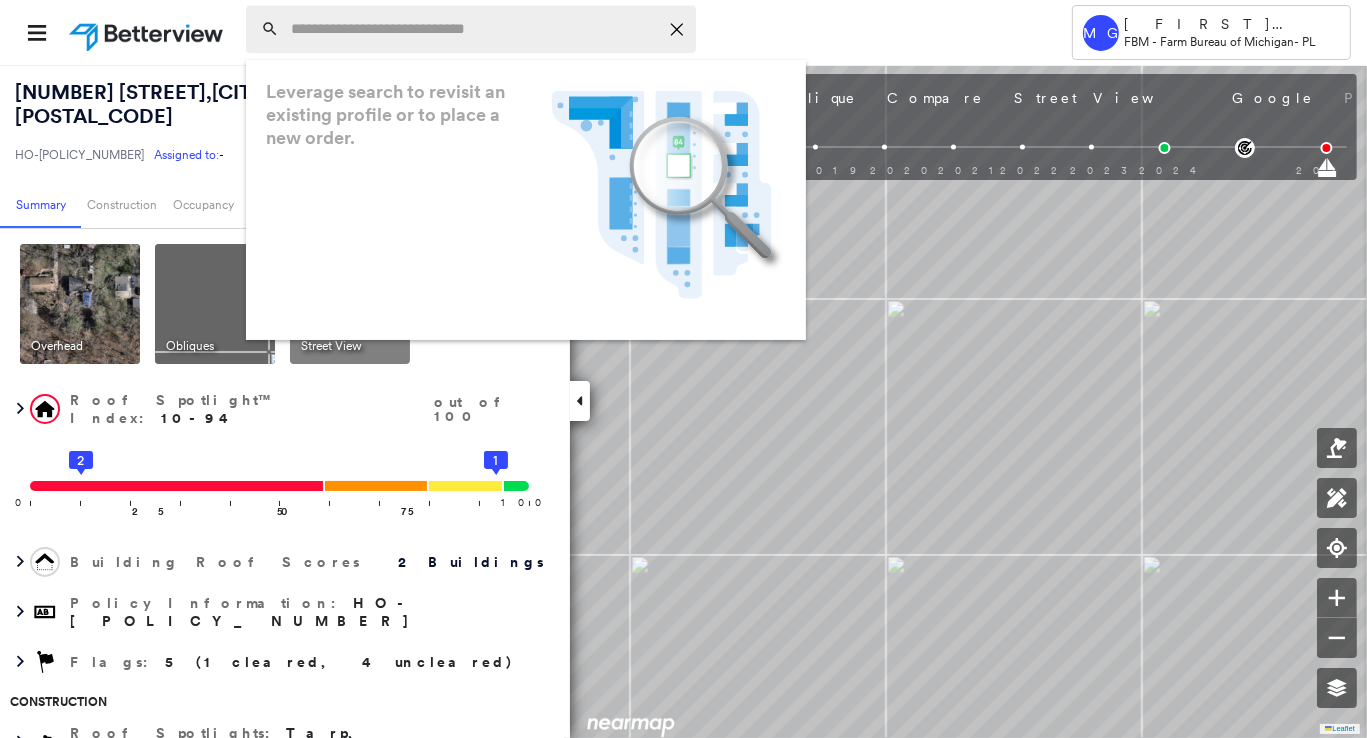 paste on "**********" 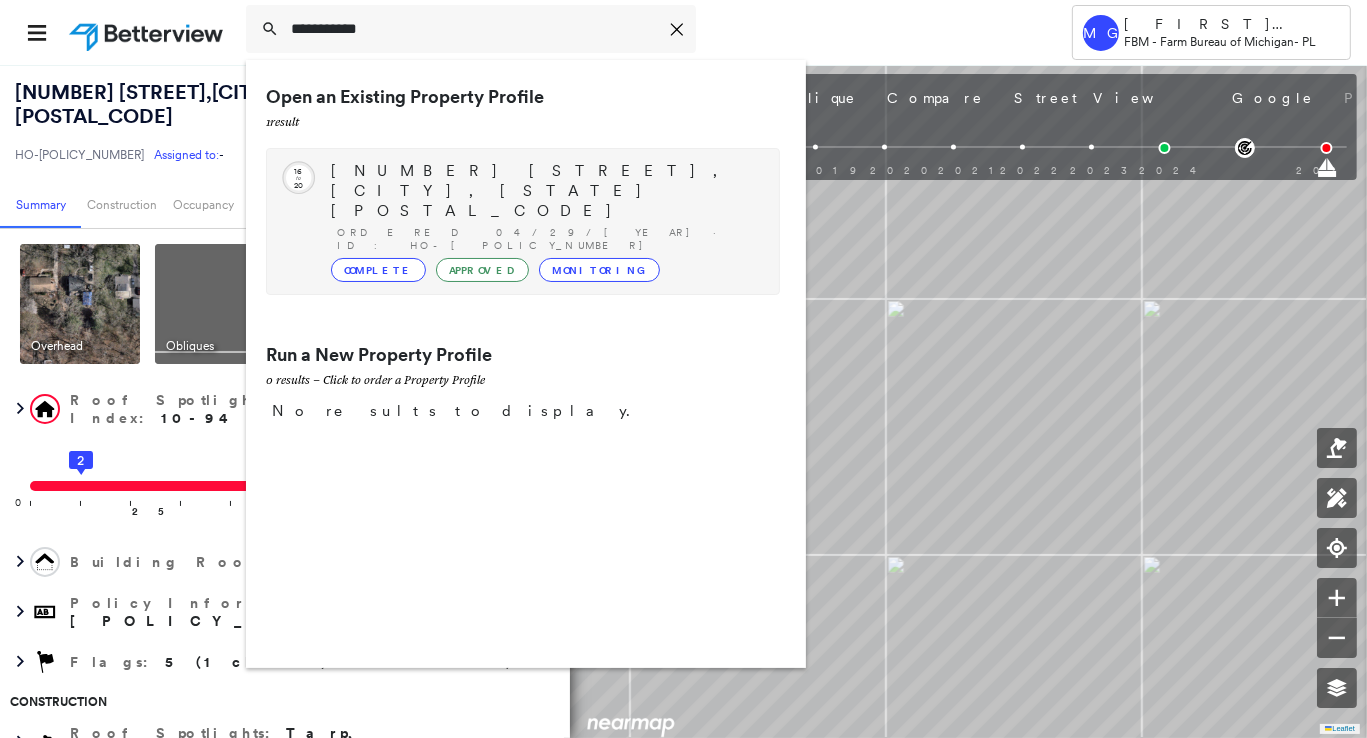 type on "**********" 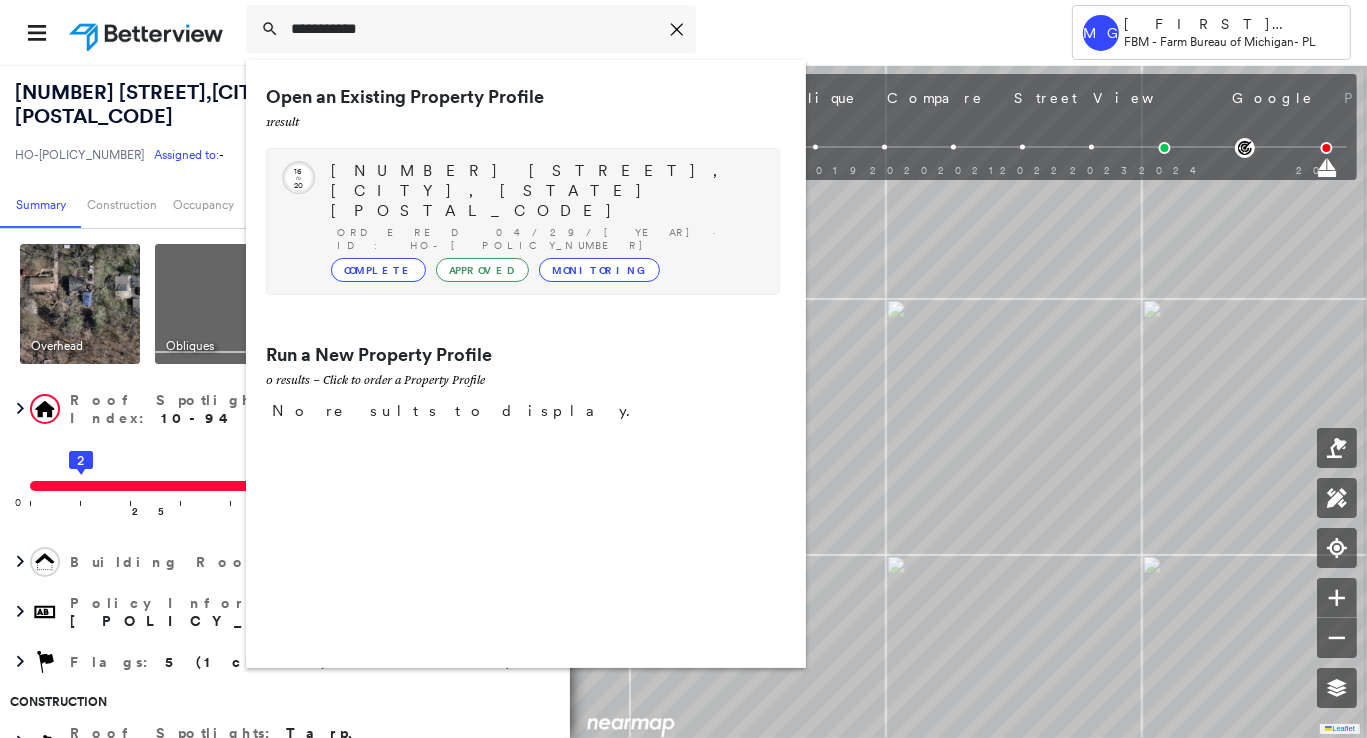 click on "[NUMBER] [STREET], [CITY], [STATE] [POSTAL_CODE]" at bounding box center (545, 191) 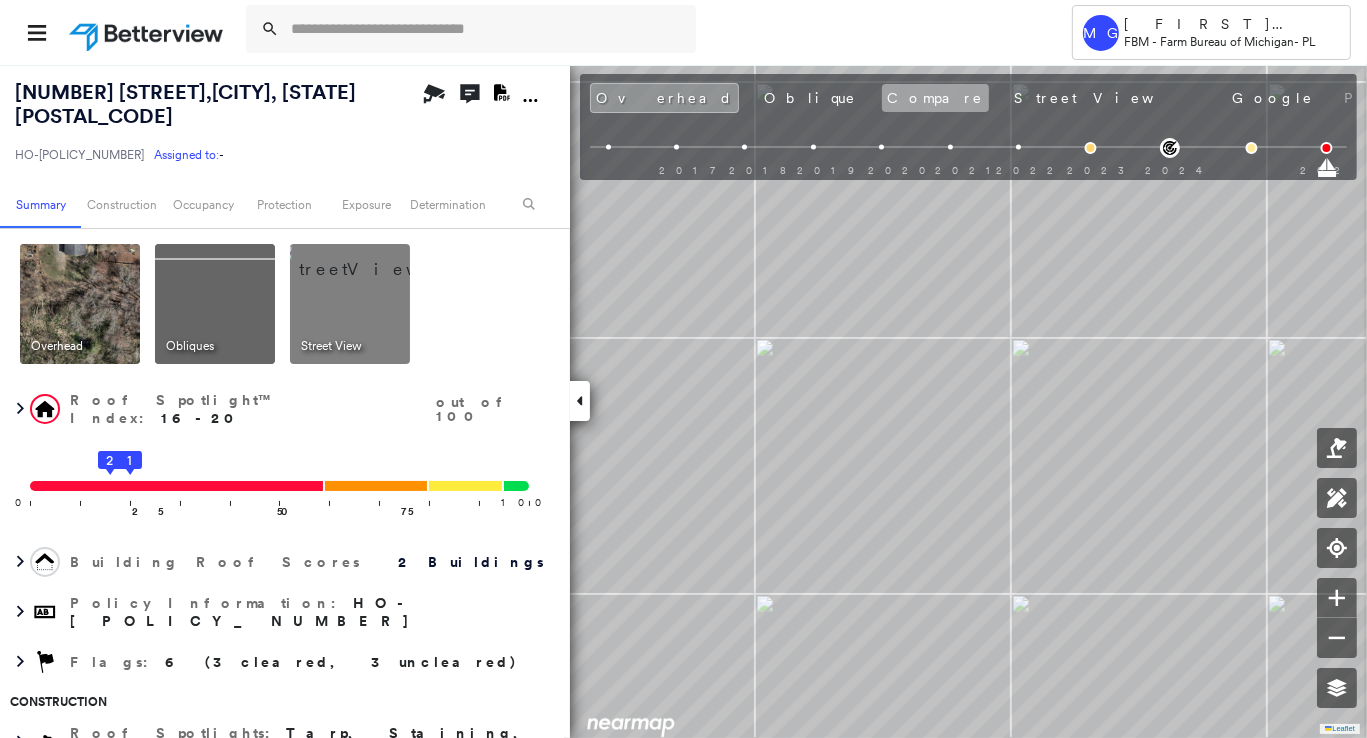 click on "Compare" at bounding box center (935, 98) 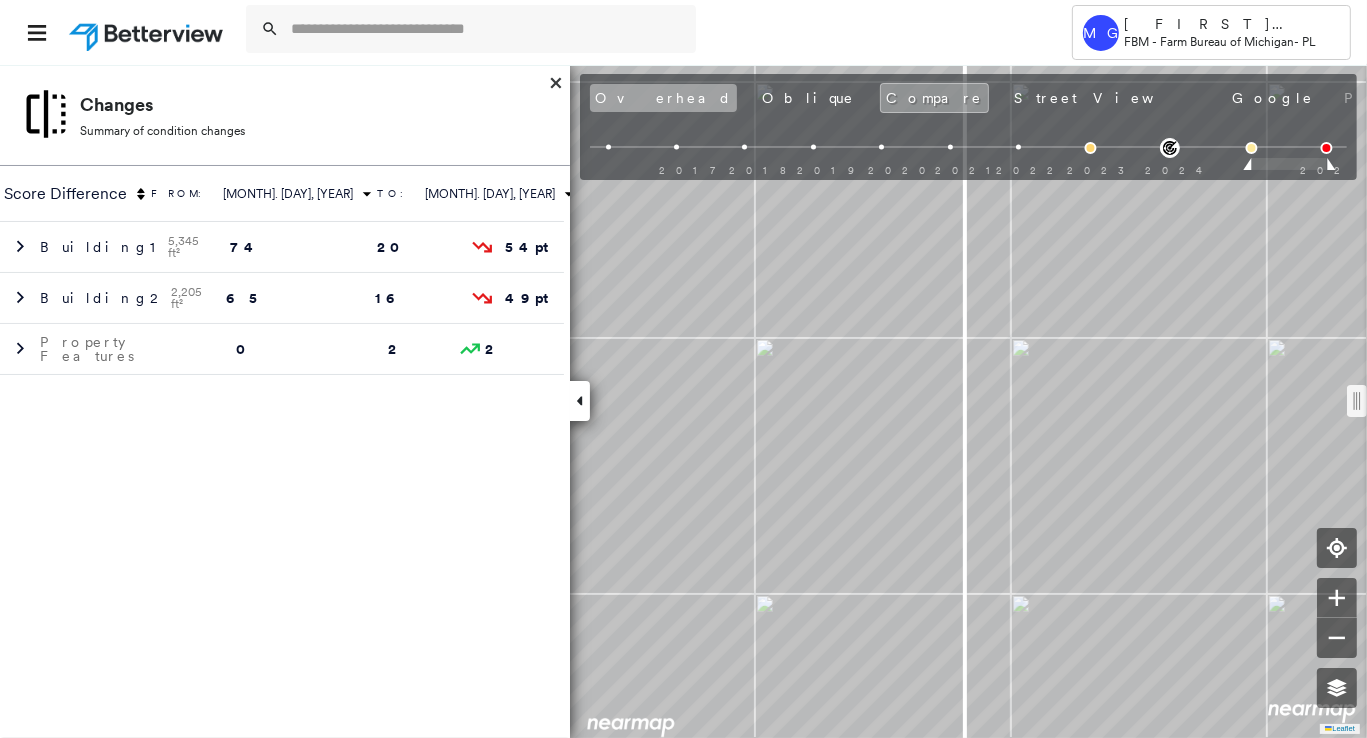 click on "Overhead" at bounding box center (663, 98) 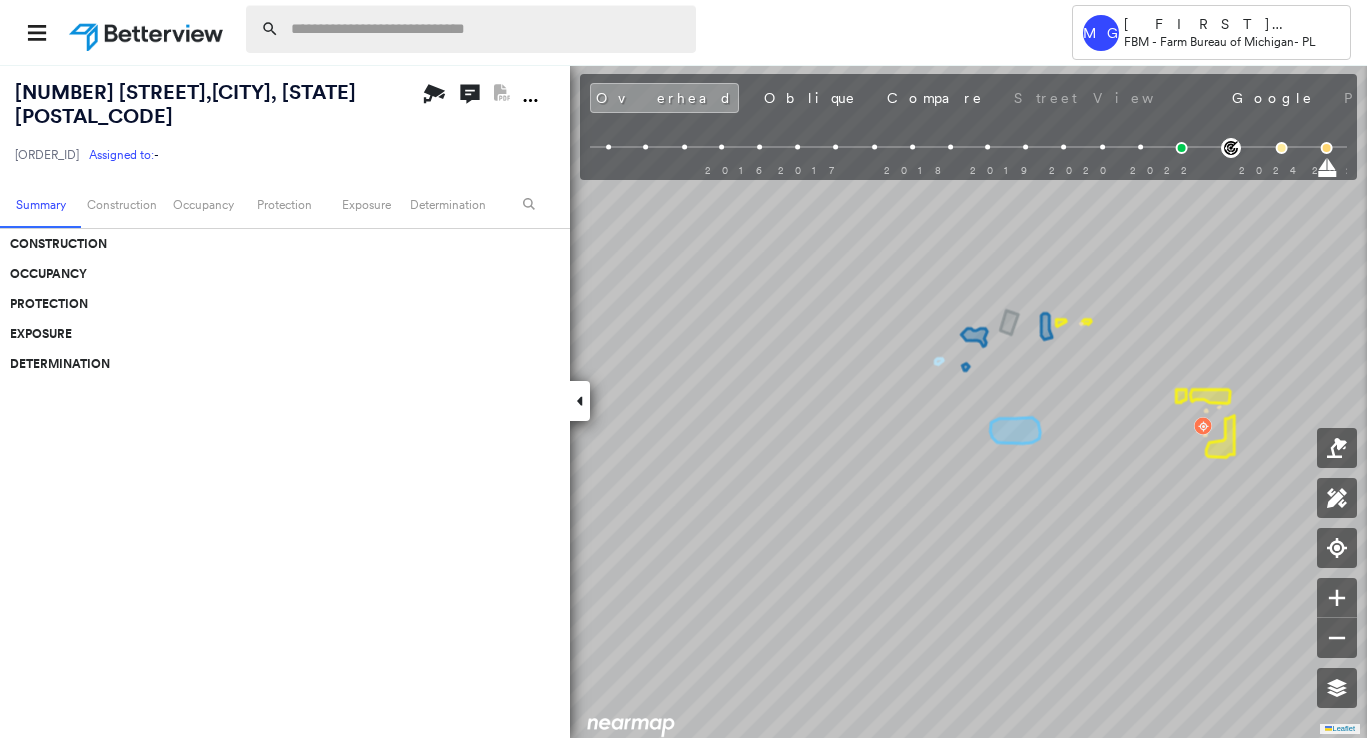 scroll, scrollTop: 0, scrollLeft: 0, axis: both 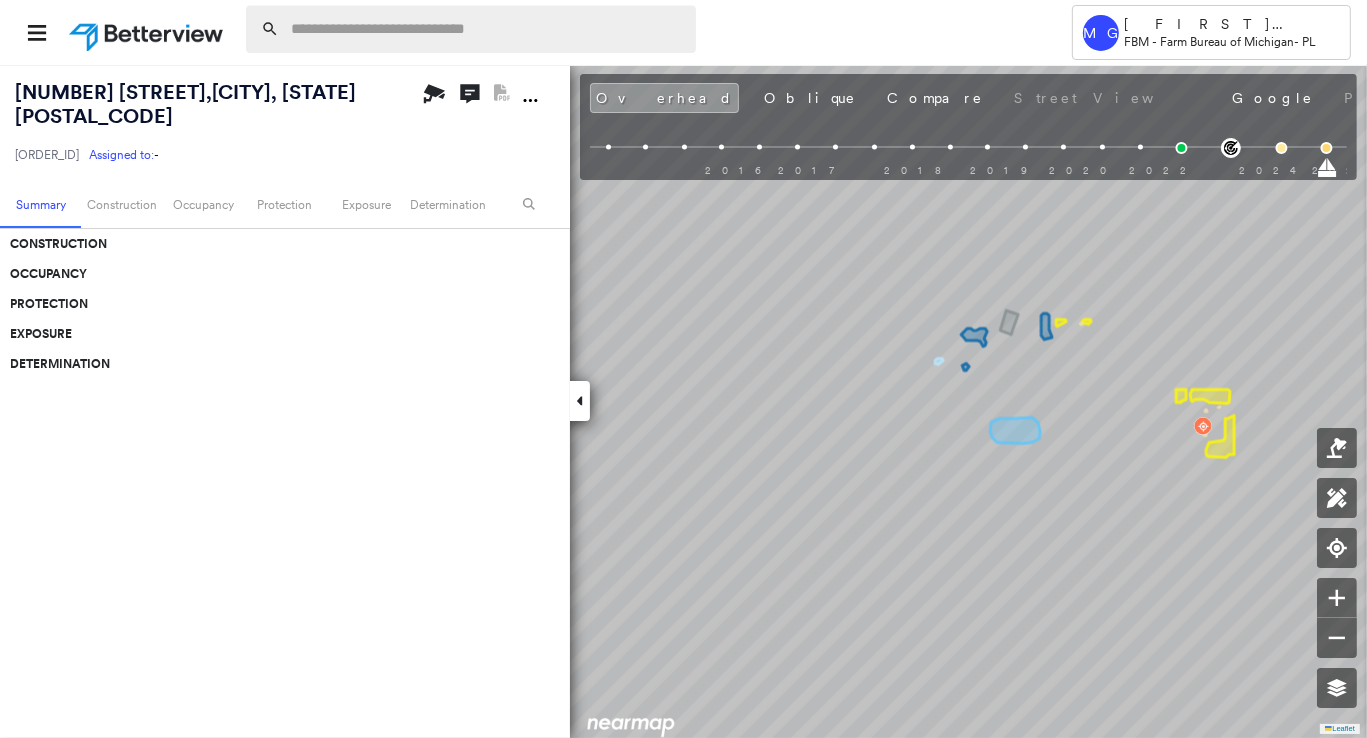 click at bounding box center (487, 29) 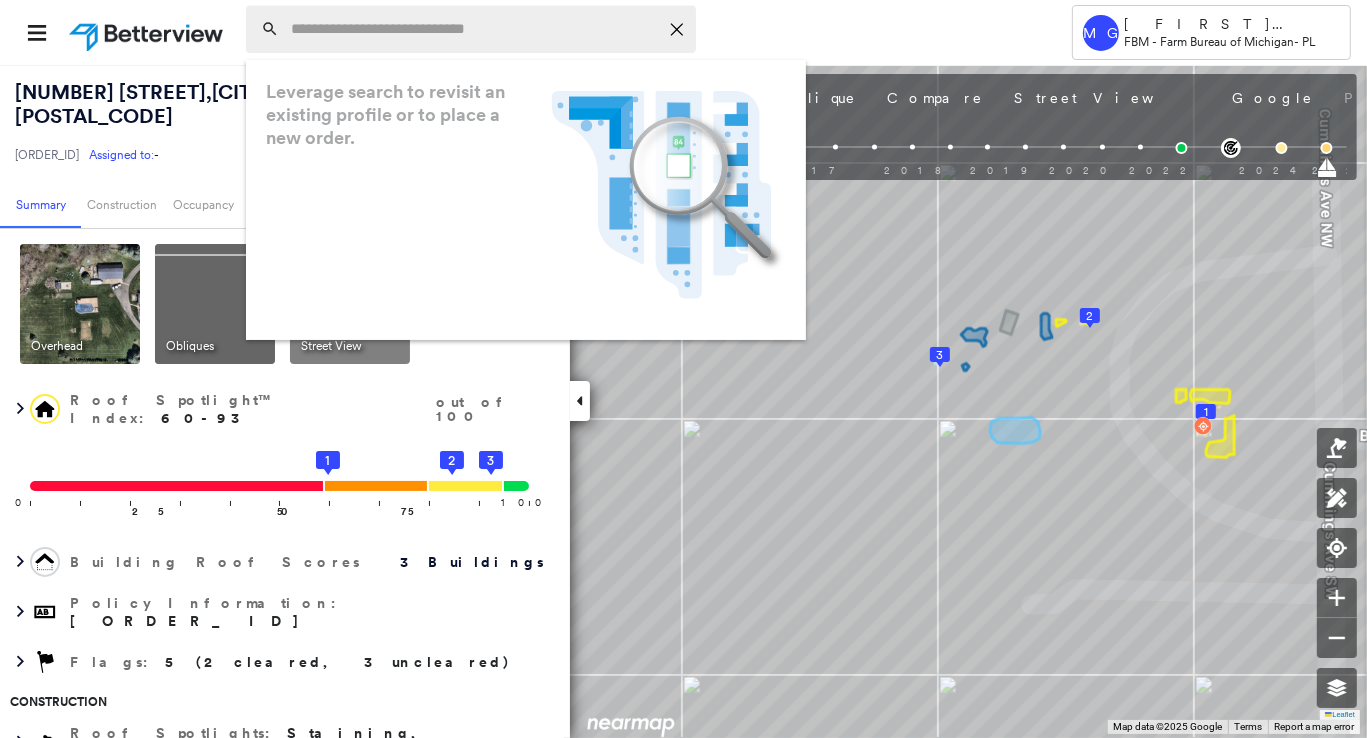 paste on "**********" 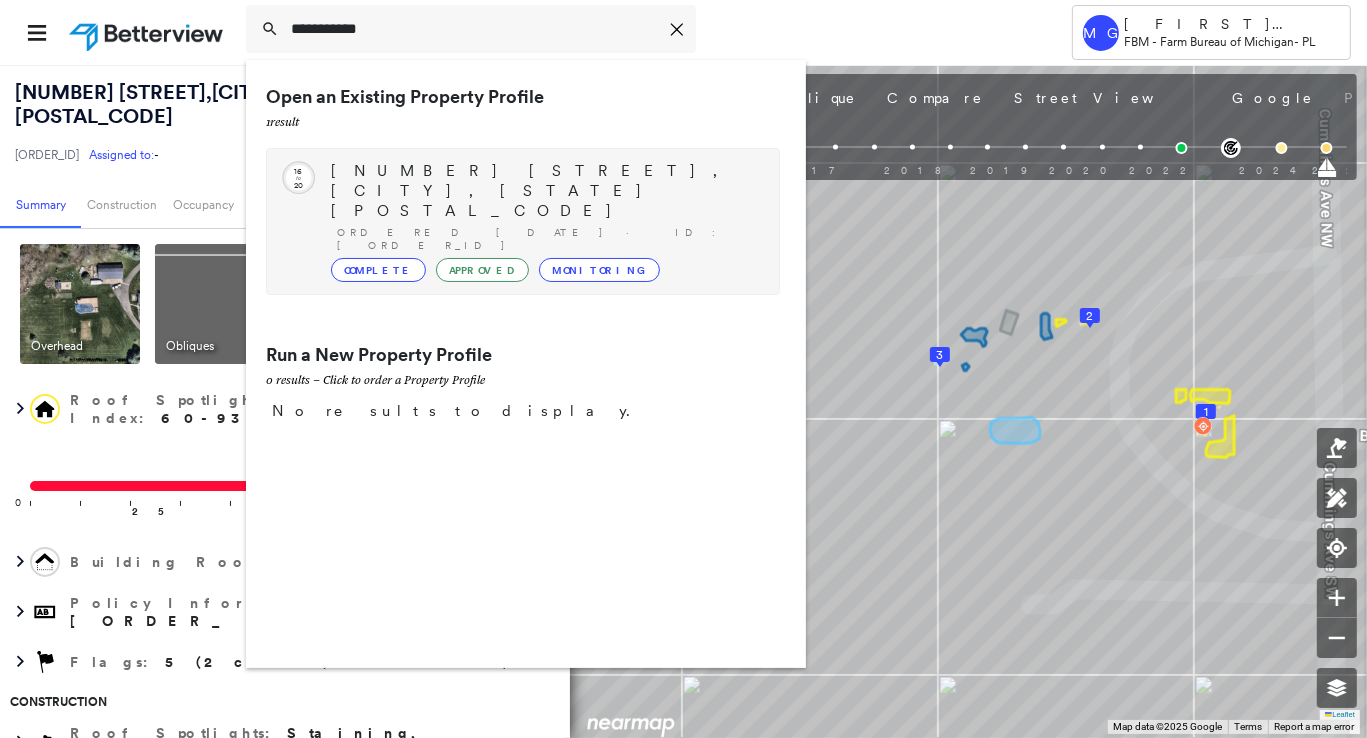 type on "**********" 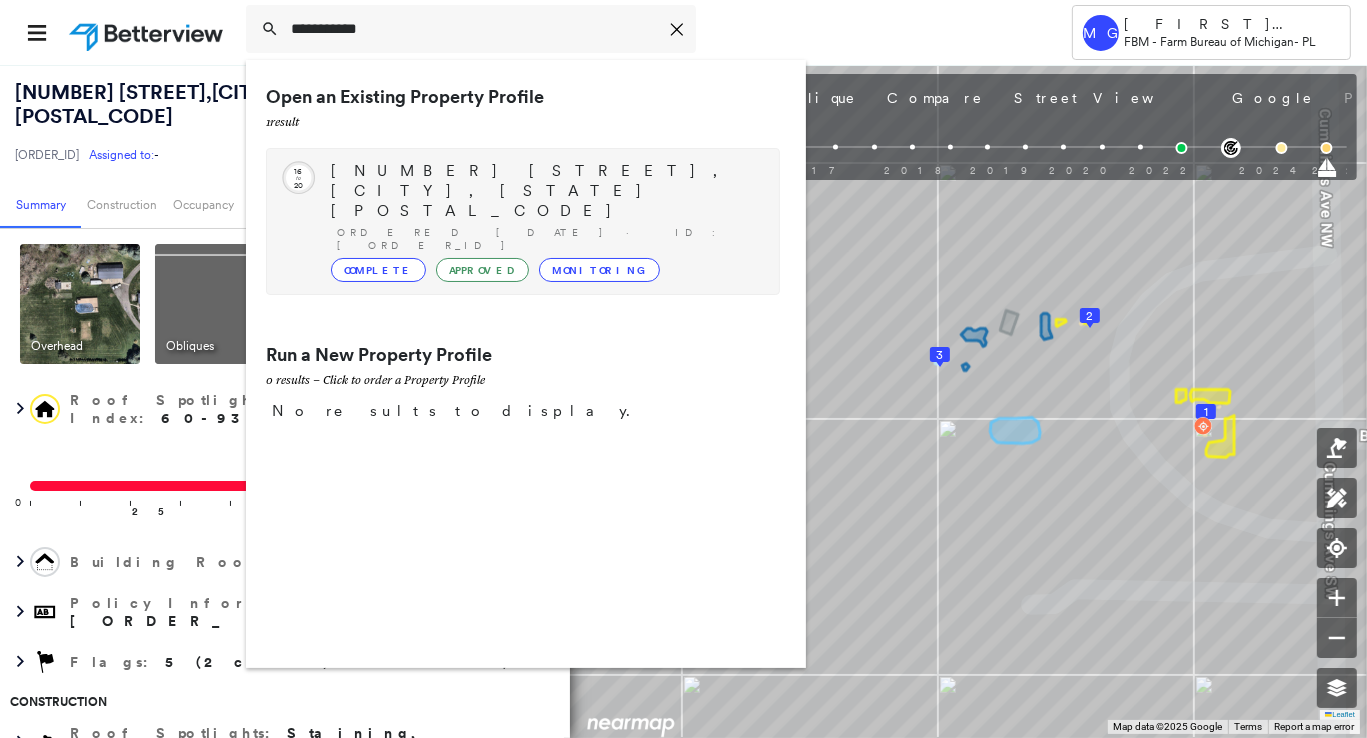 click on "[NUMBER] [STREET], [CITY], [STATE] [POSTAL_CODE]" at bounding box center (545, 191) 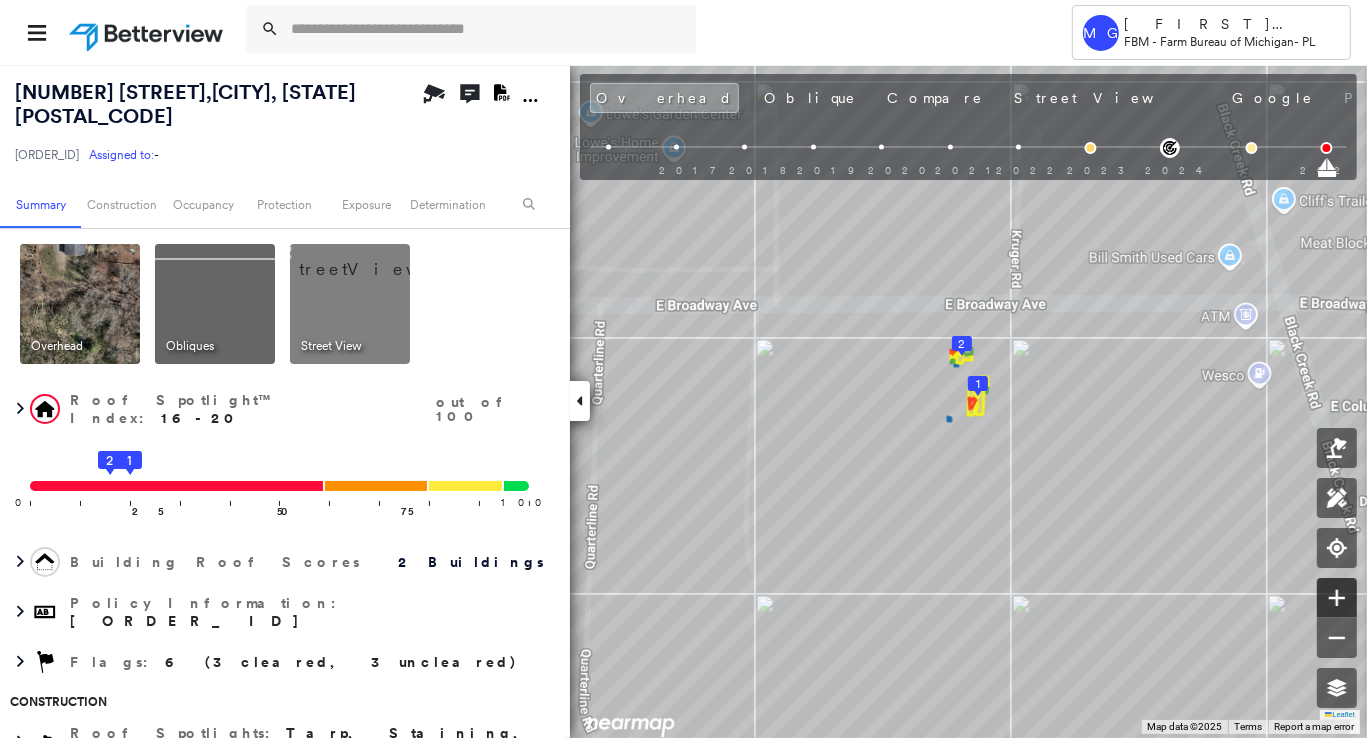 click 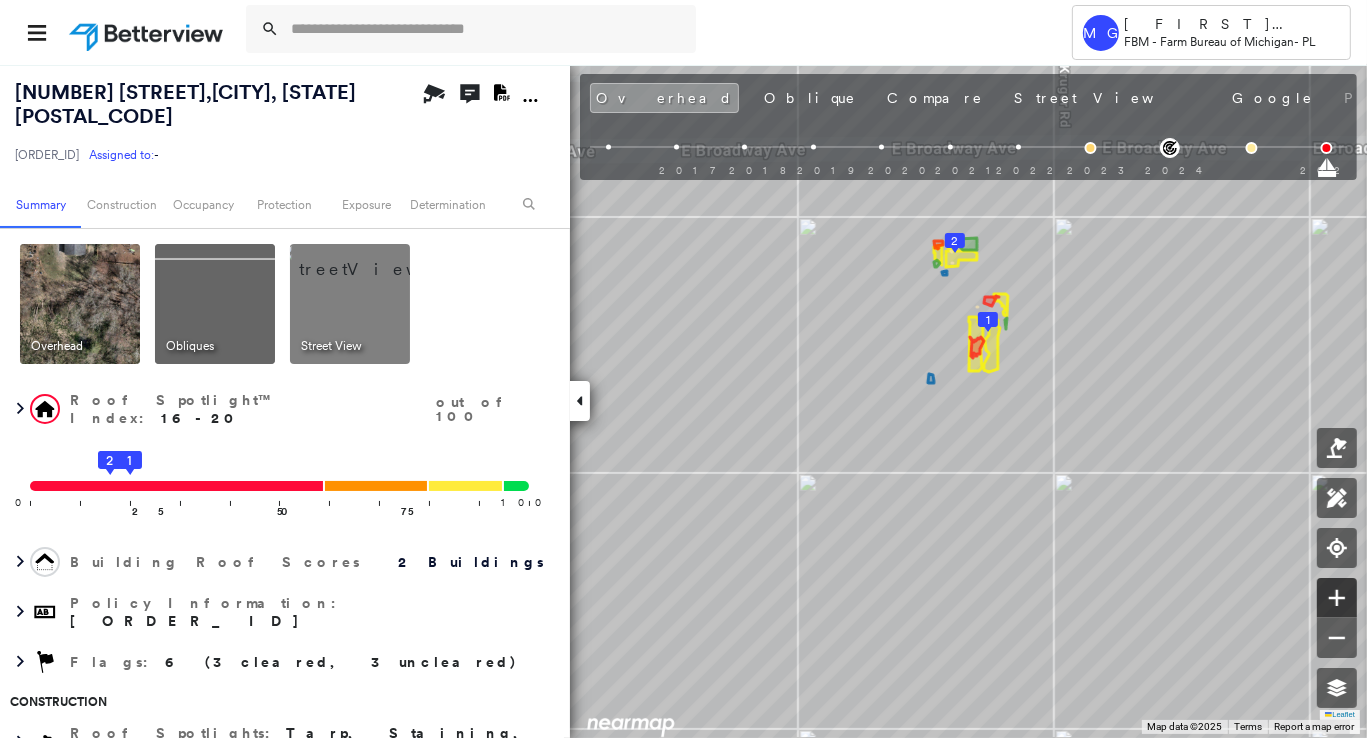 click 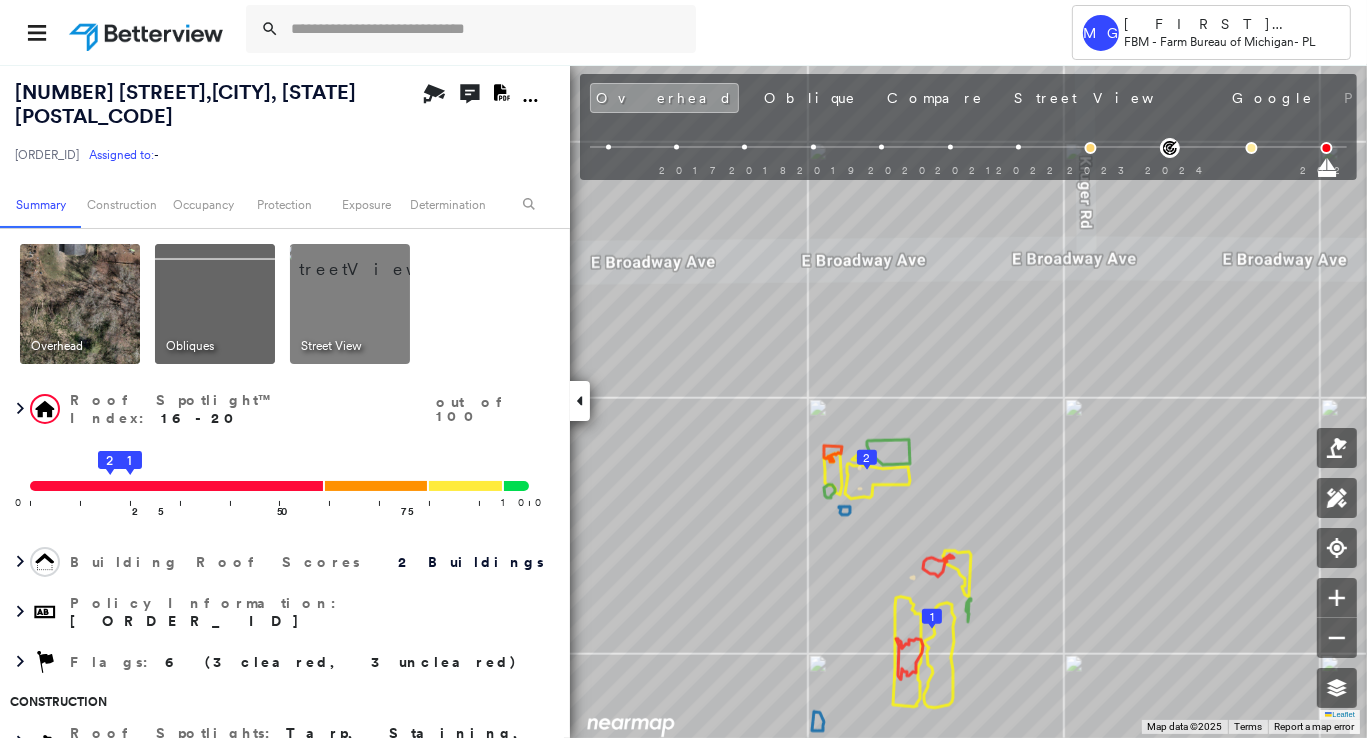 click on "[INITIALS] [FIRST] [LAST] FBM - Farm Bureau of [ORGANIZATION] - PL" at bounding box center (683, 32) 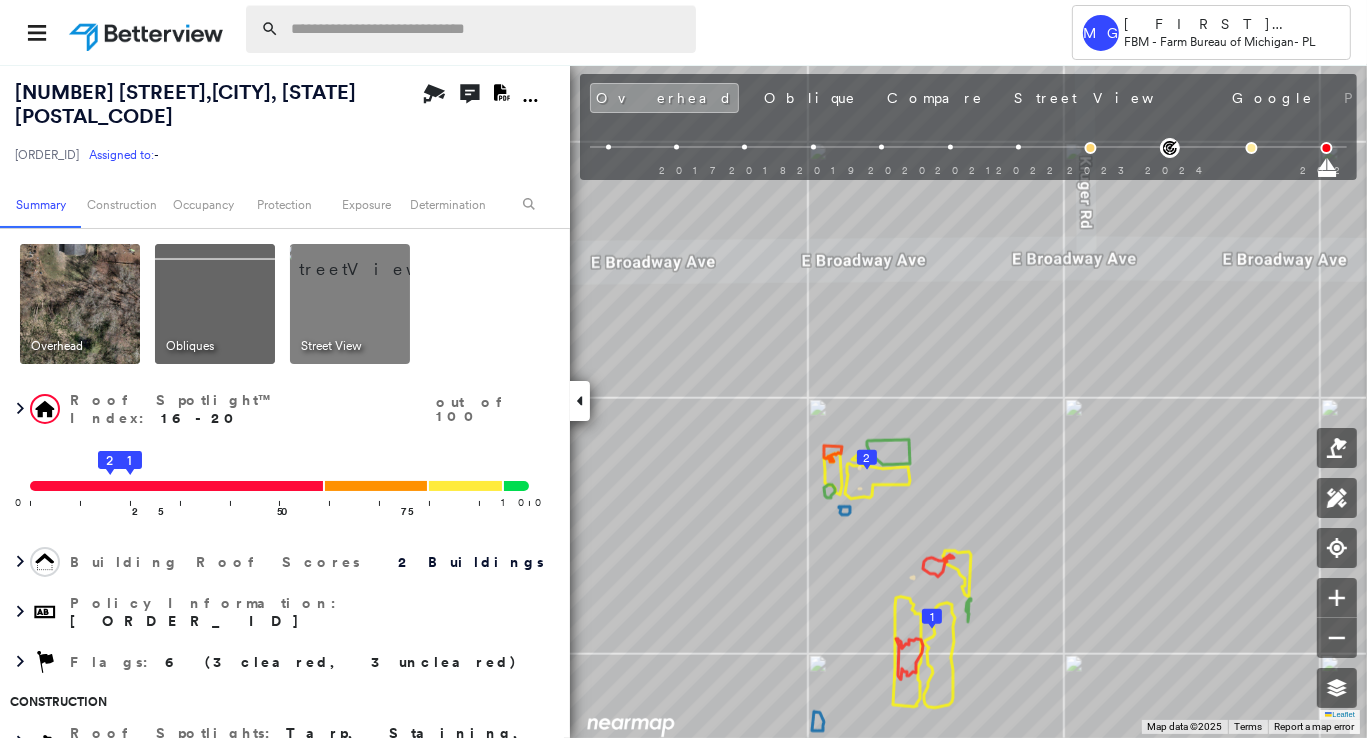 click at bounding box center (487, 29) 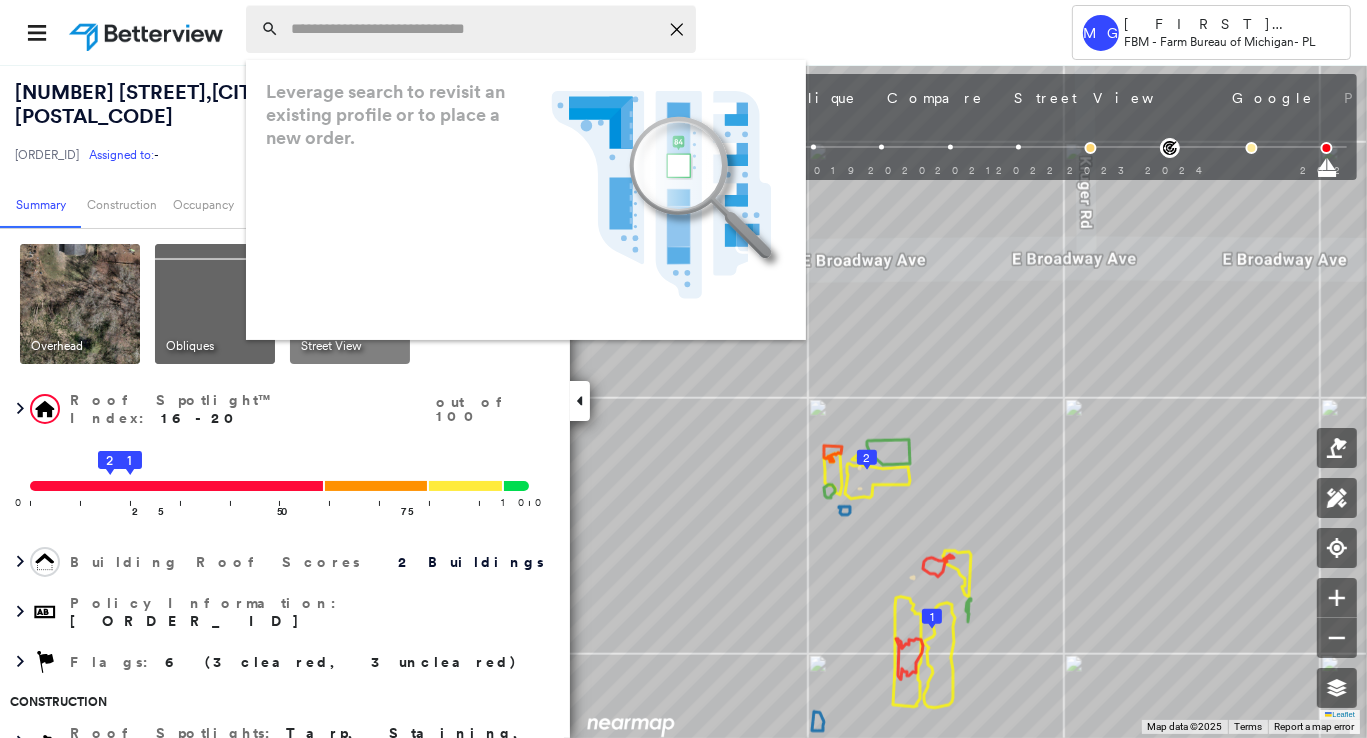 paste on "**********" 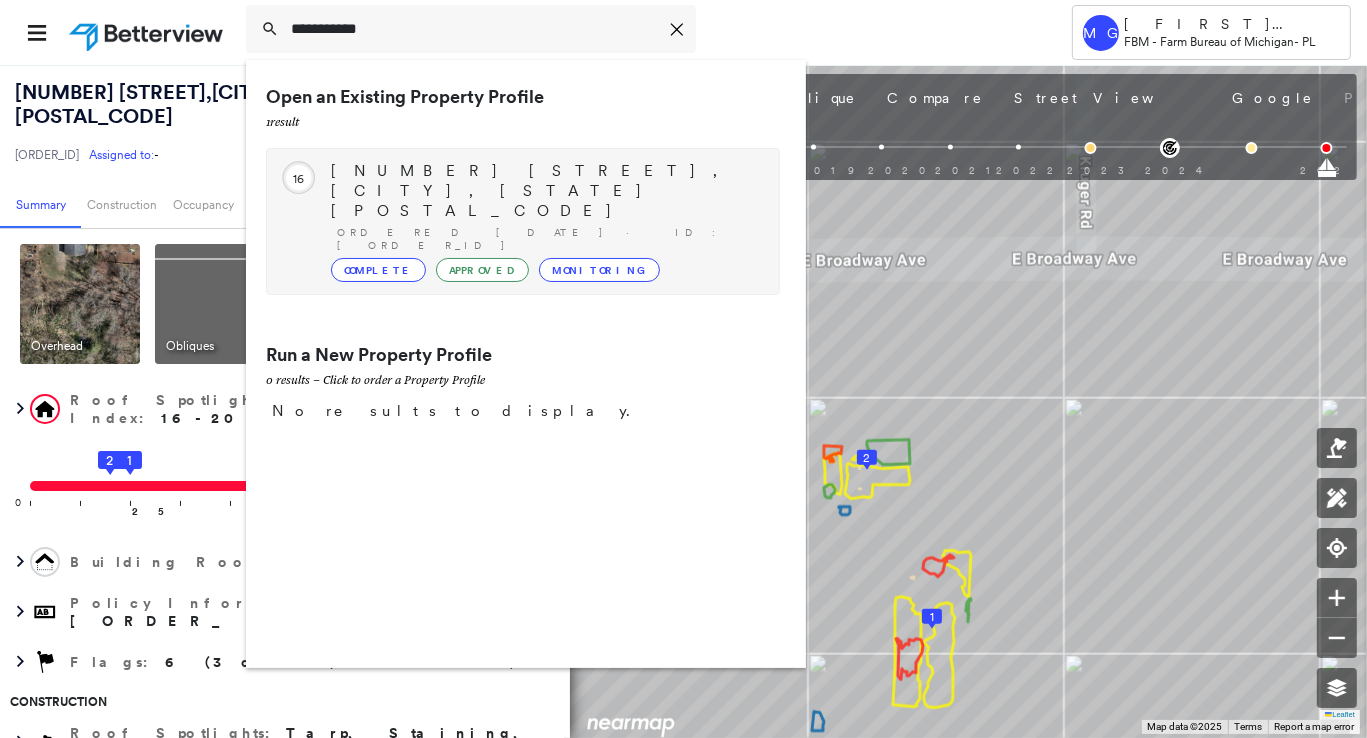 type on "**********" 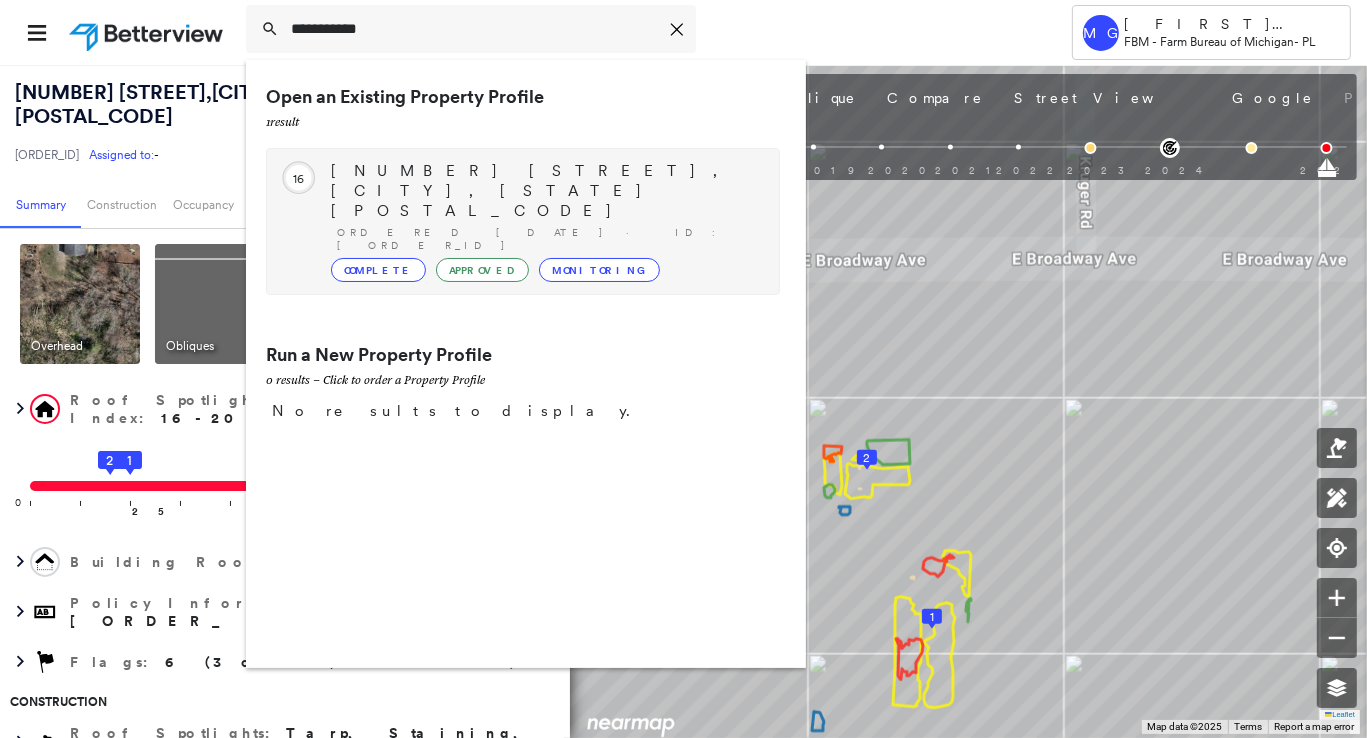 click on "[NUMBER] [STREET], [CITY], [STATE] [POSTAL_CODE]" at bounding box center (545, 191) 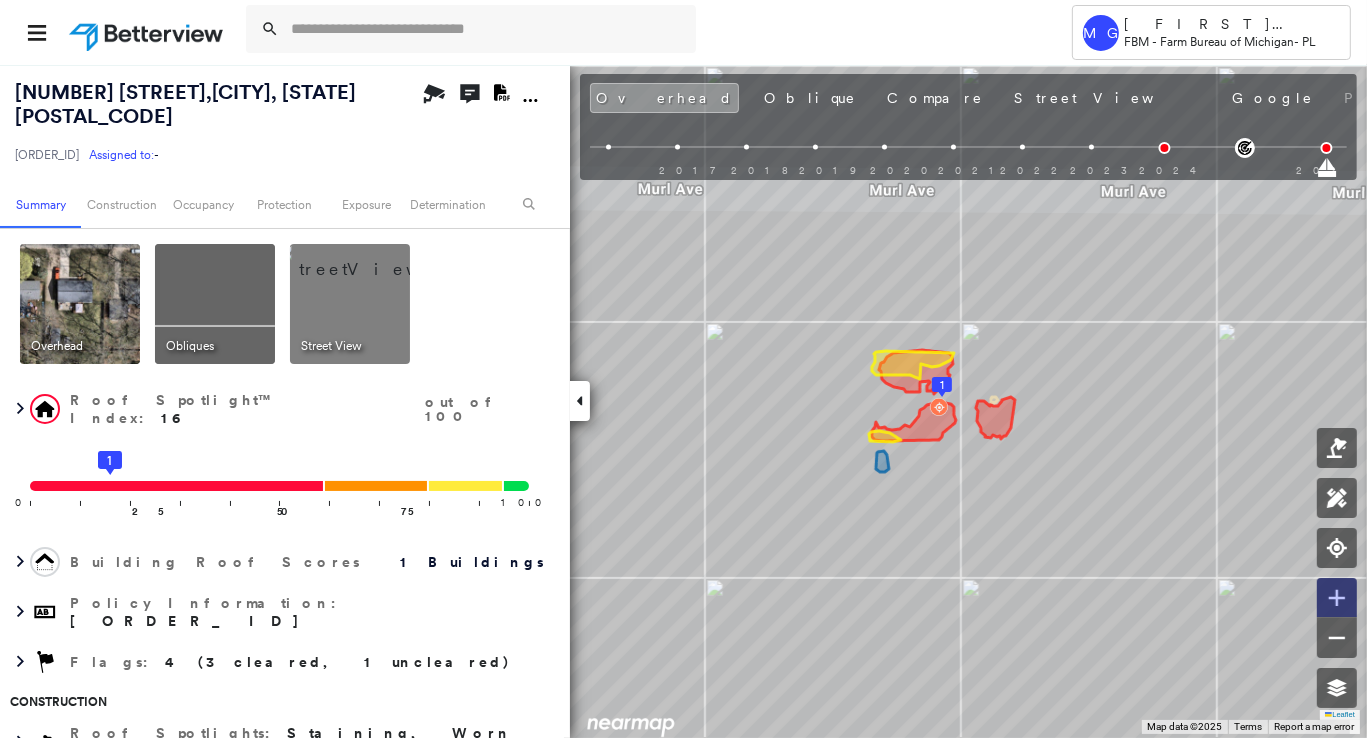 click 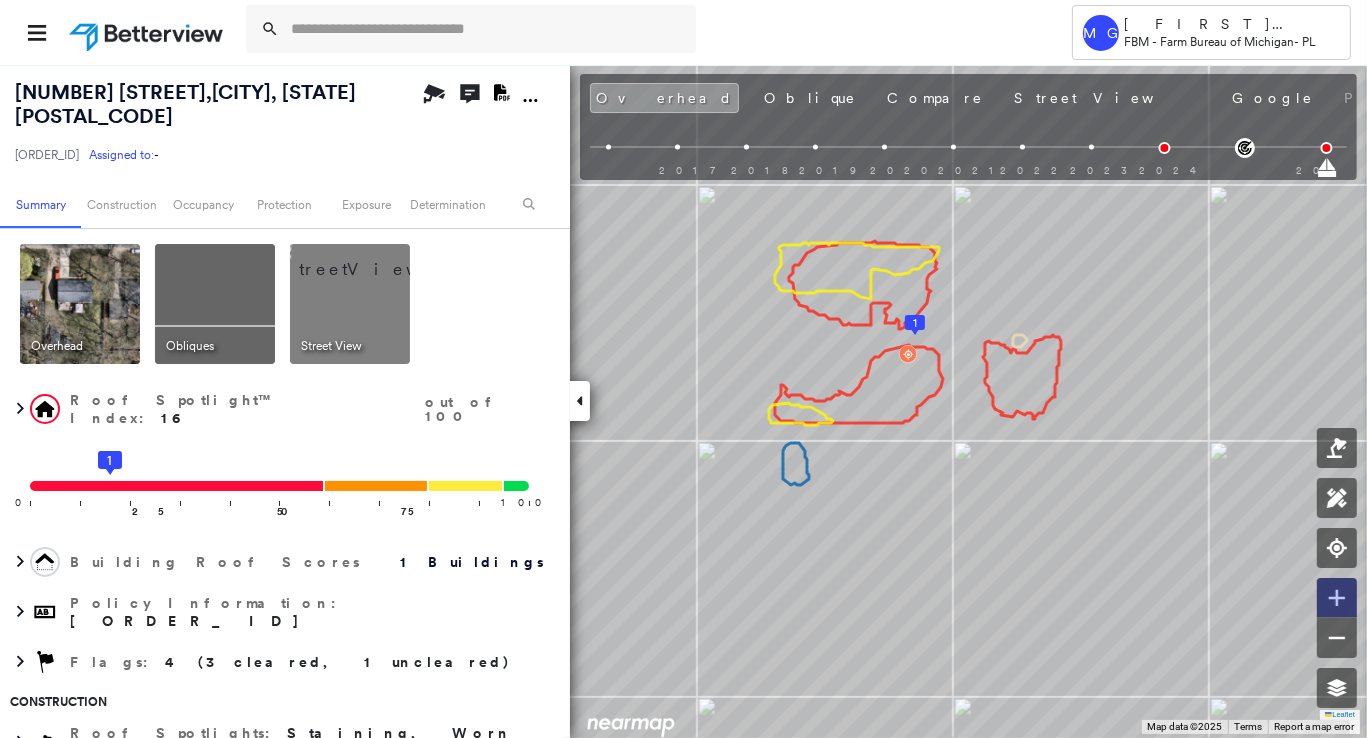 click at bounding box center [1337, 598] 